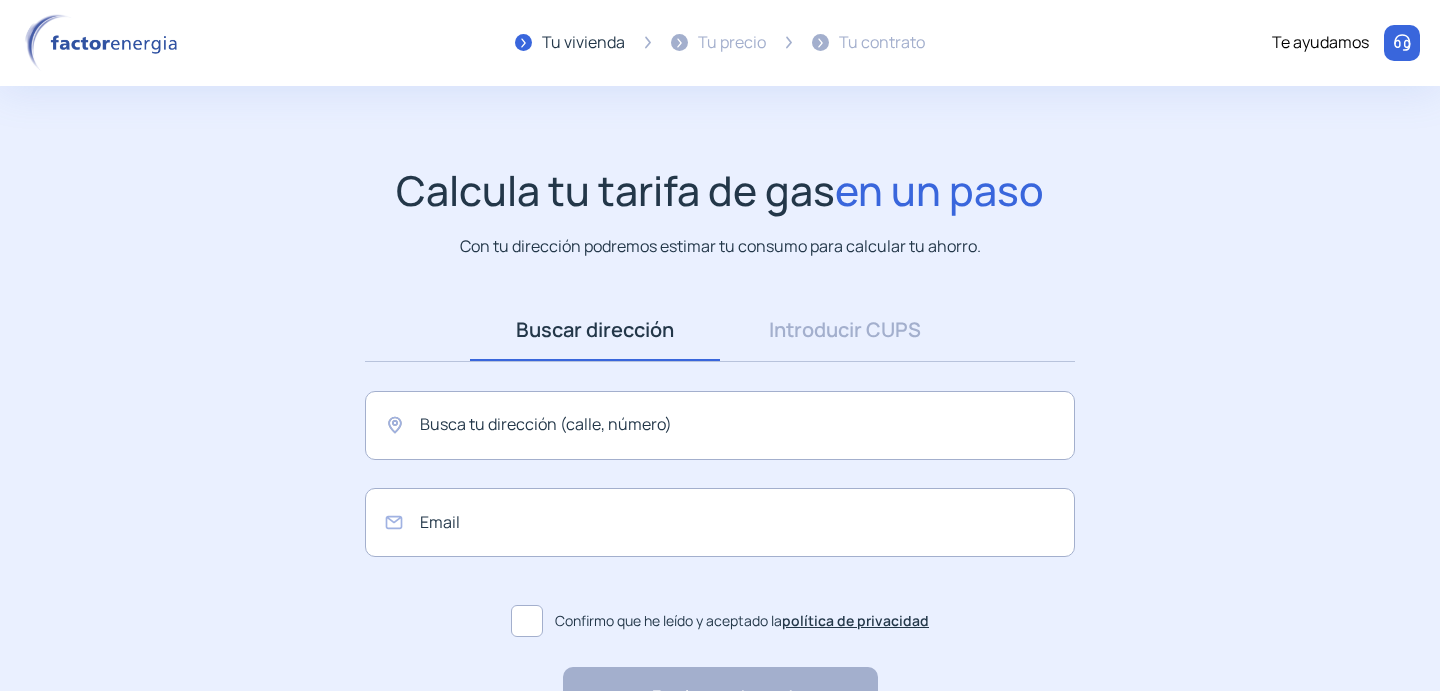 scroll, scrollTop: 0, scrollLeft: 0, axis: both 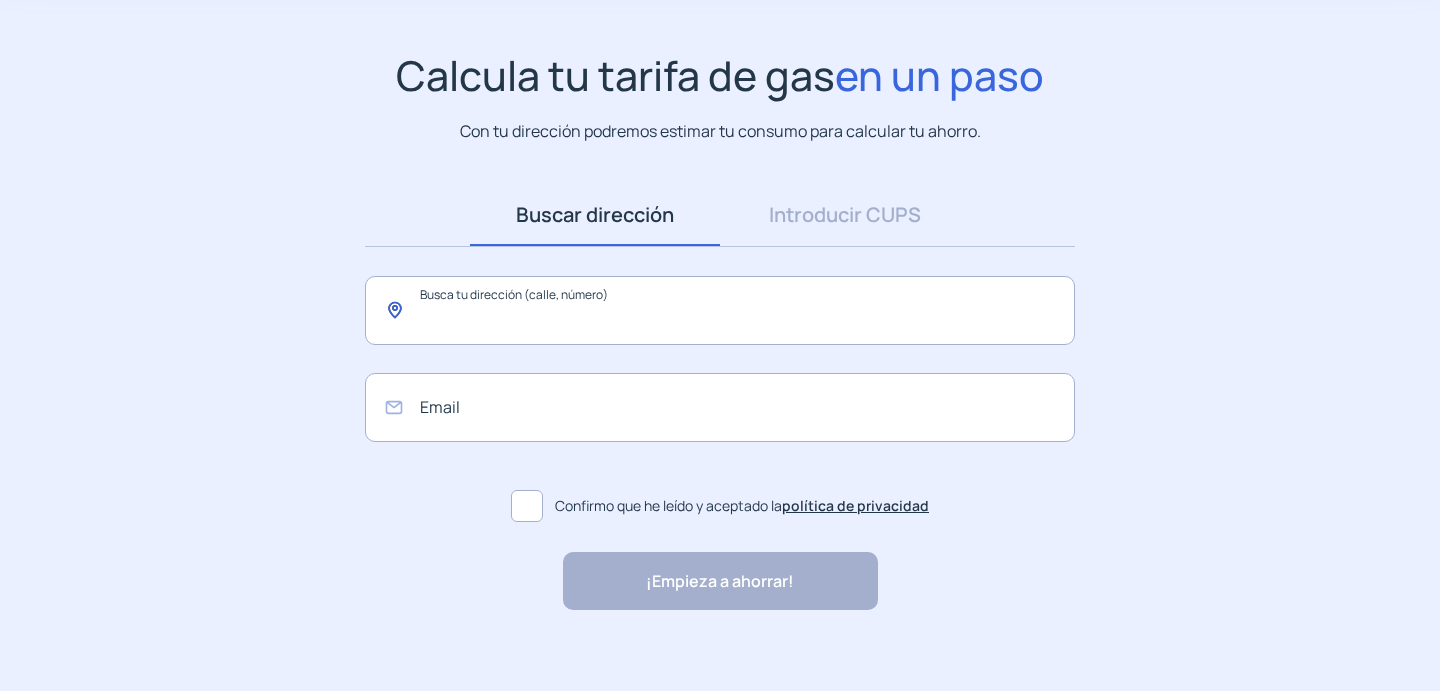 click 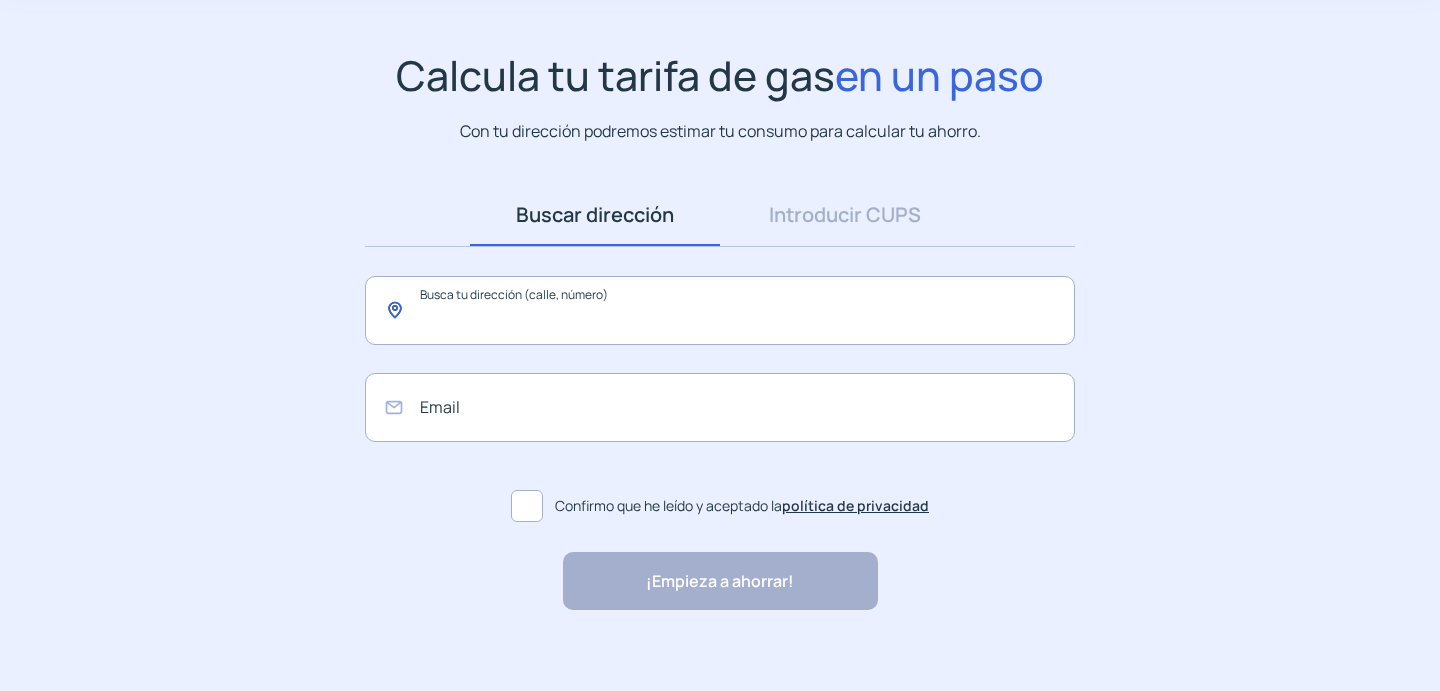click 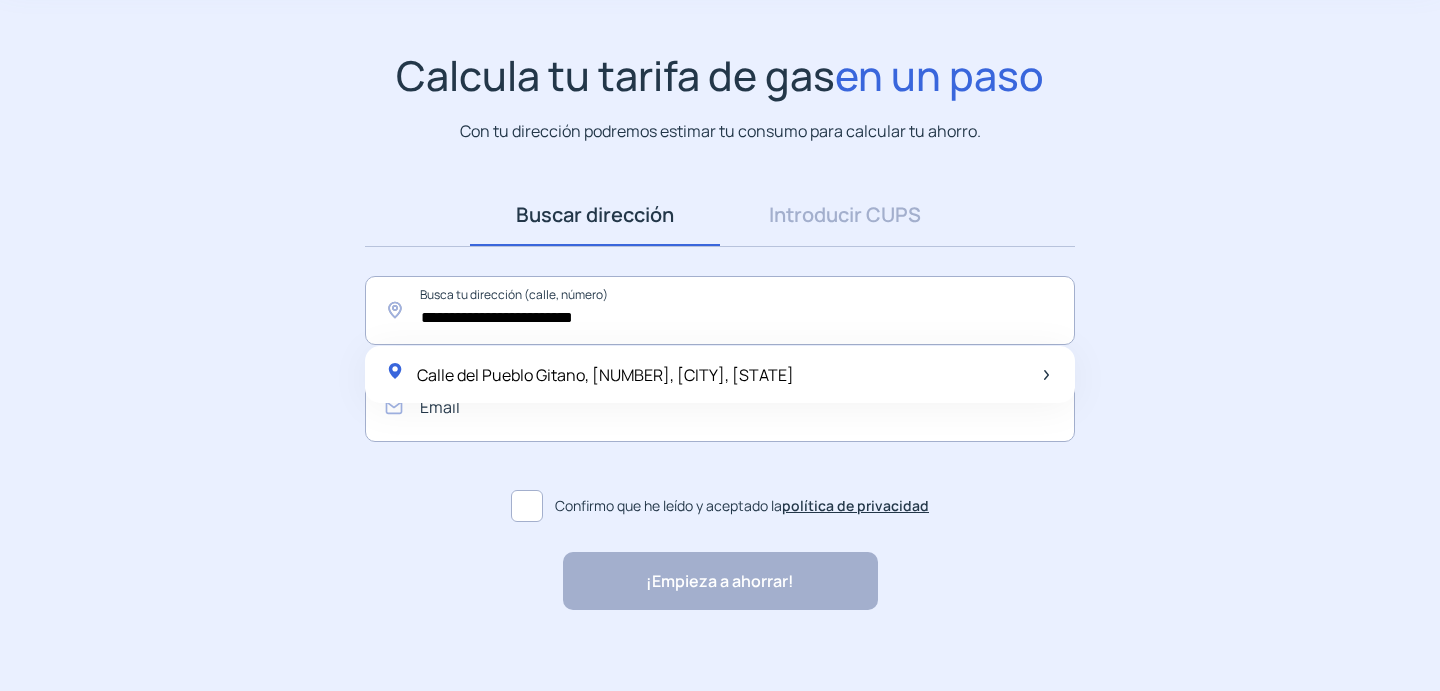 click on "Calle del Pueblo Gitano, [NUMBER], [CITY], [STATE]" 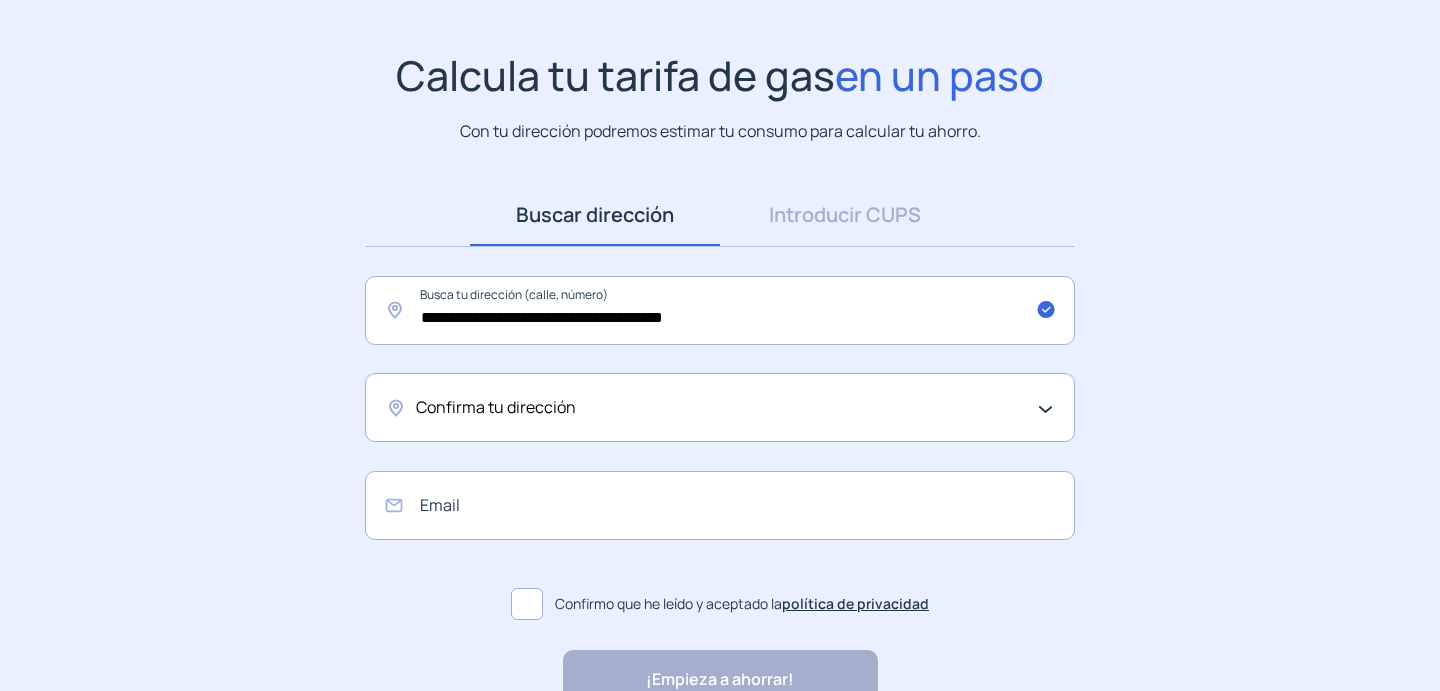 click on "Confirma tu dirección" 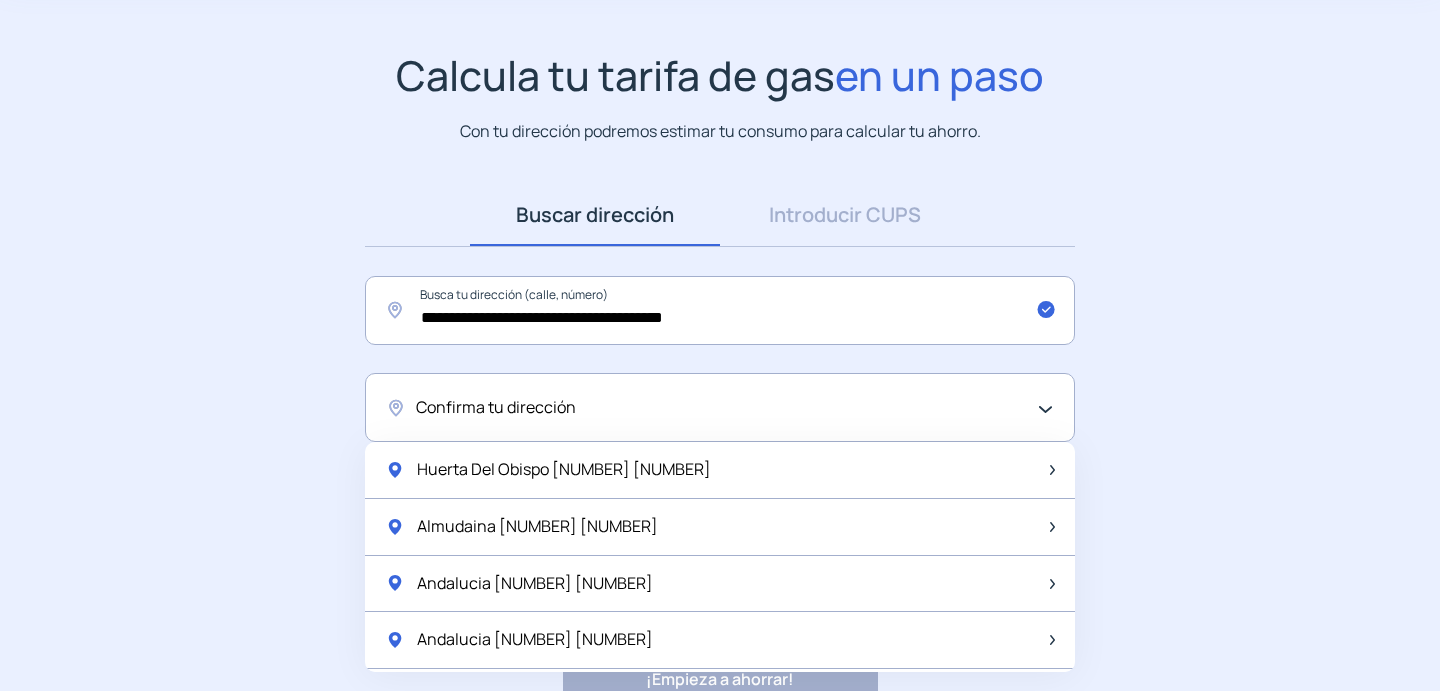 click on "Confirma tu dirección" 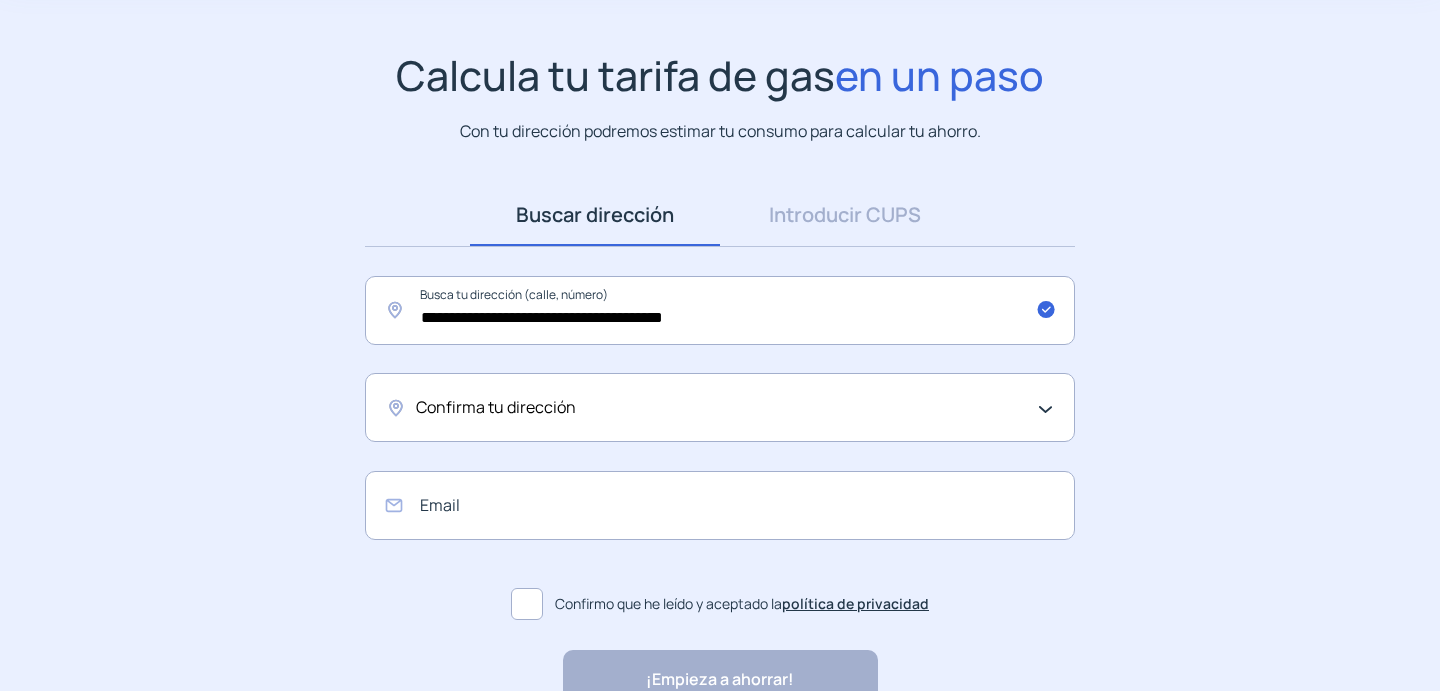 scroll, scrollTop: 114, scrollLeft: 0, axis: vertical 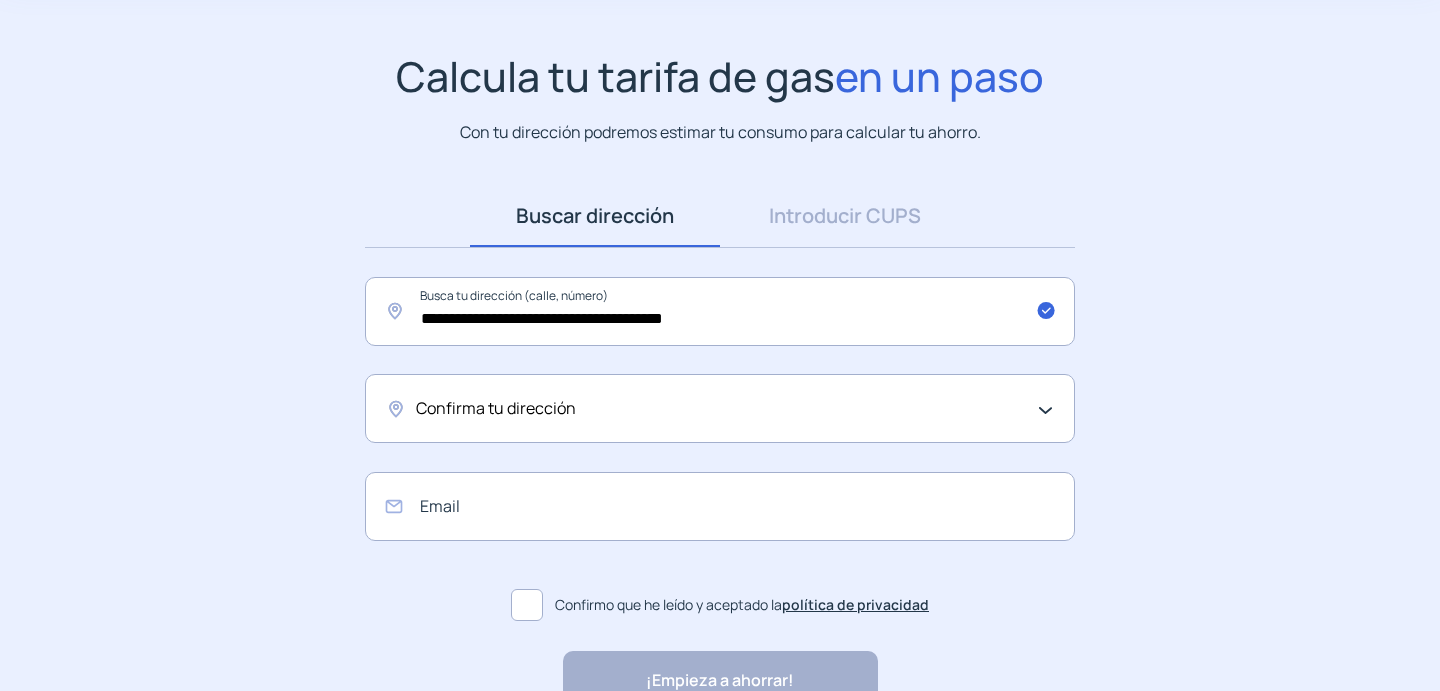click on "Confirma tu dirección" 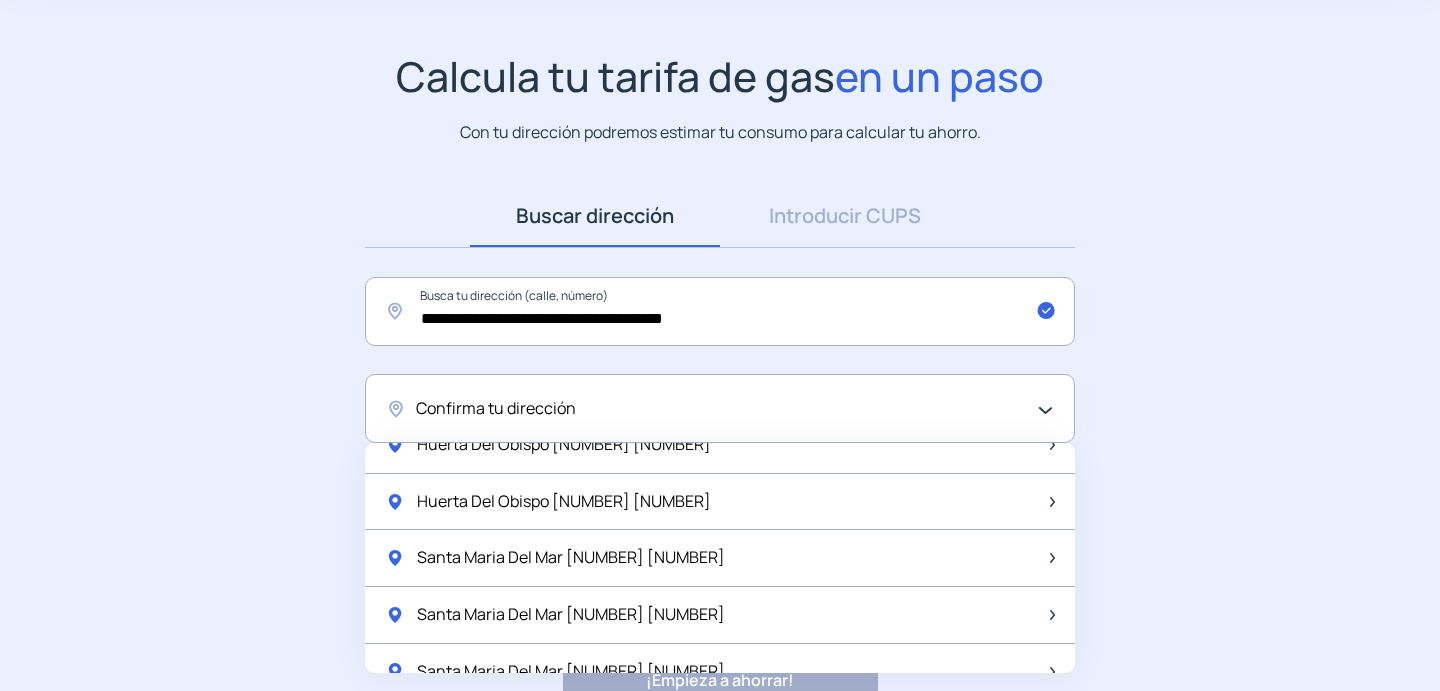 scroll, scrollTop: 2655, scrollLeft: 0, axis: vertical 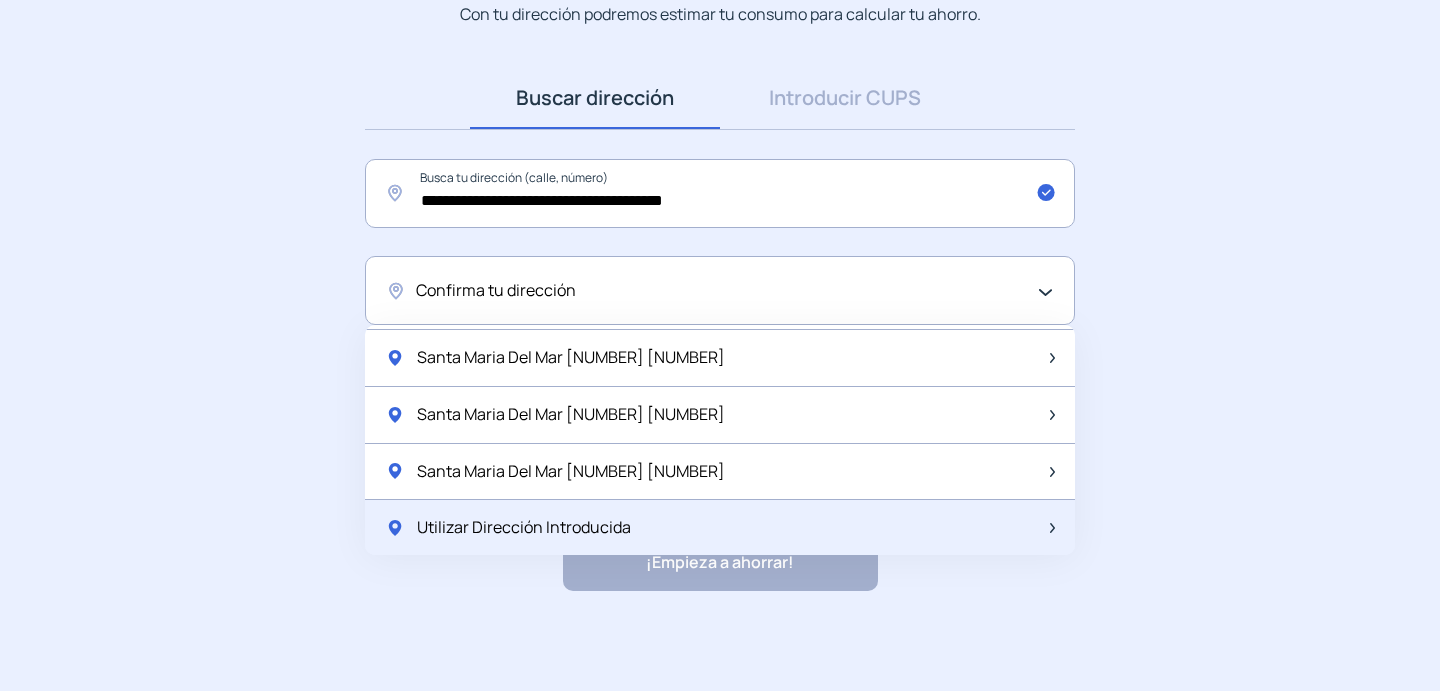 click on "Utilizar Dirección Introducida" 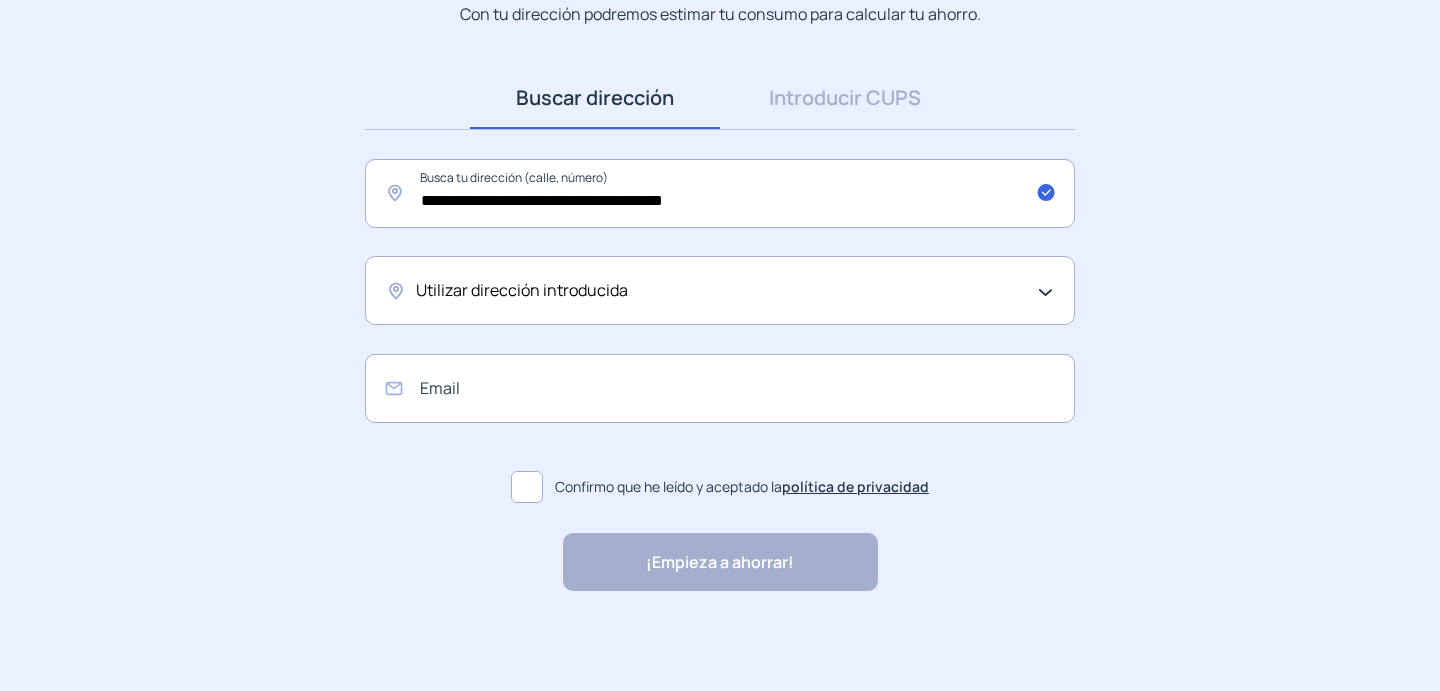 click on "Utilizar dirección introducida" 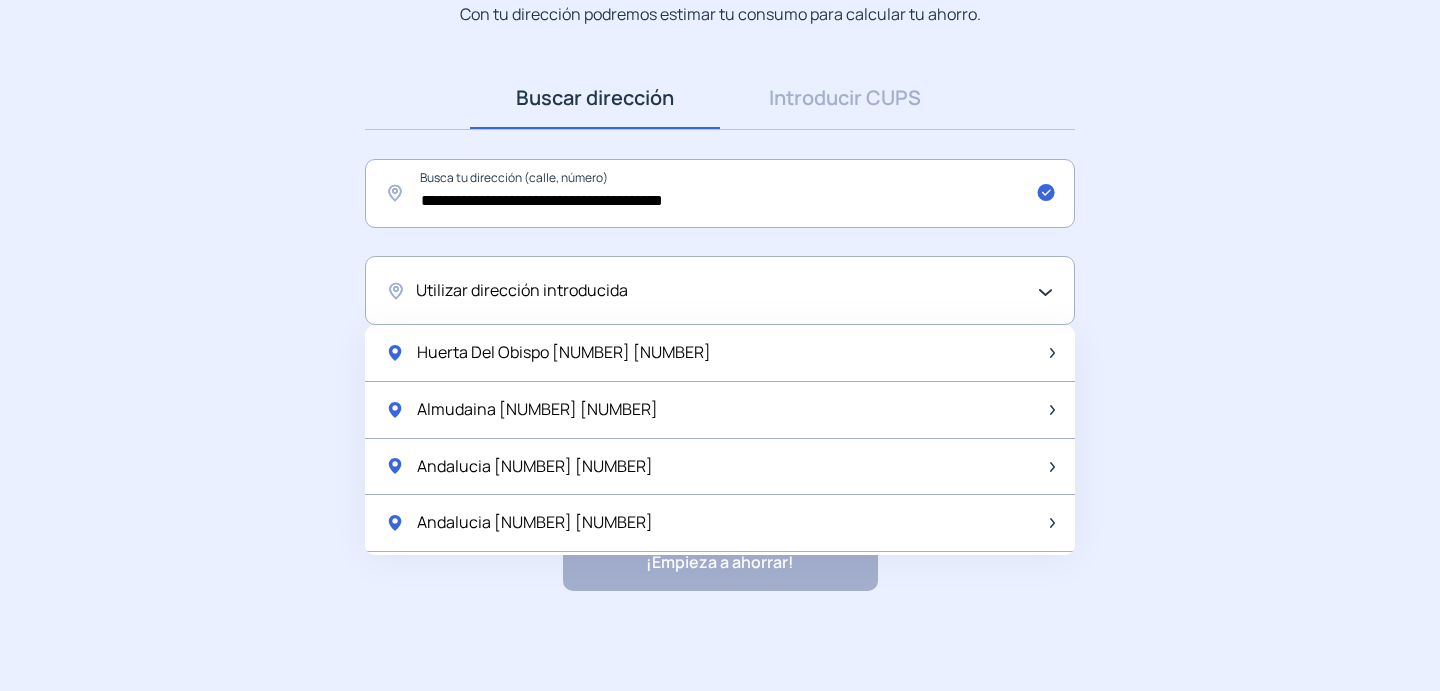 click on "**********" 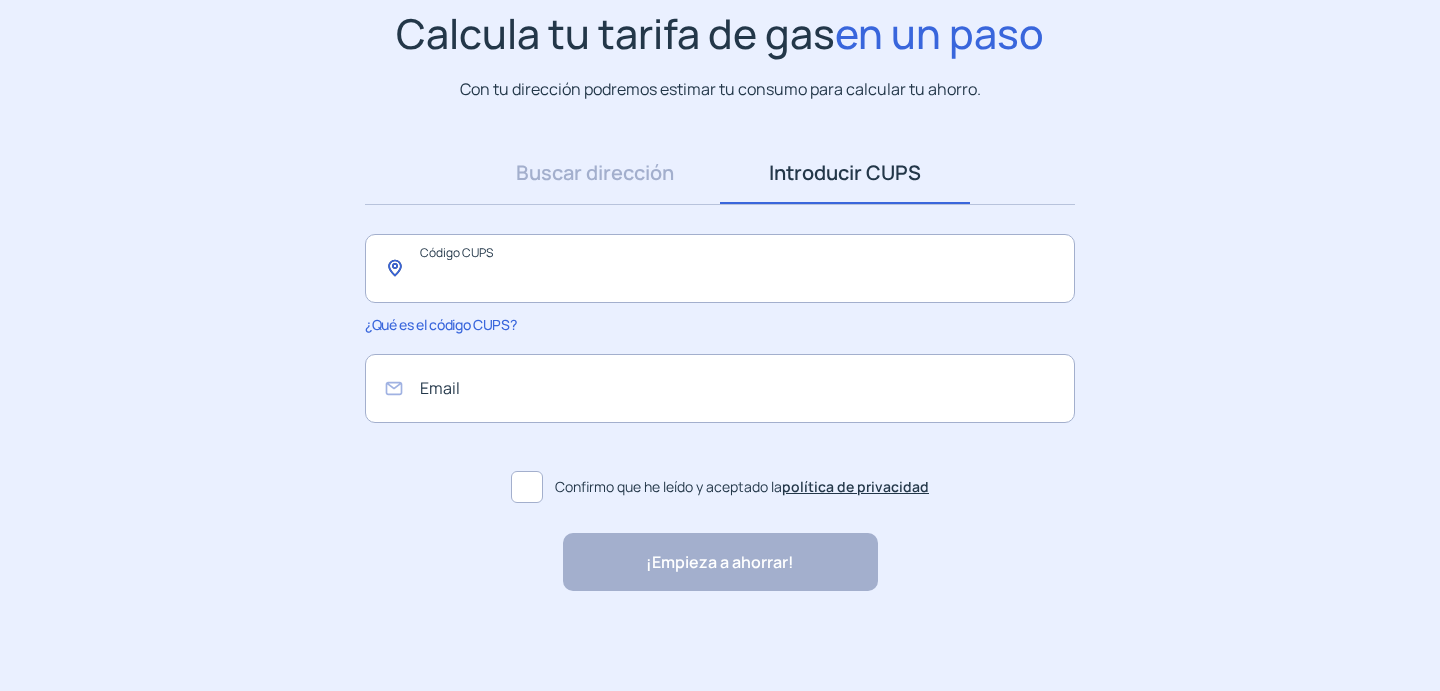 click 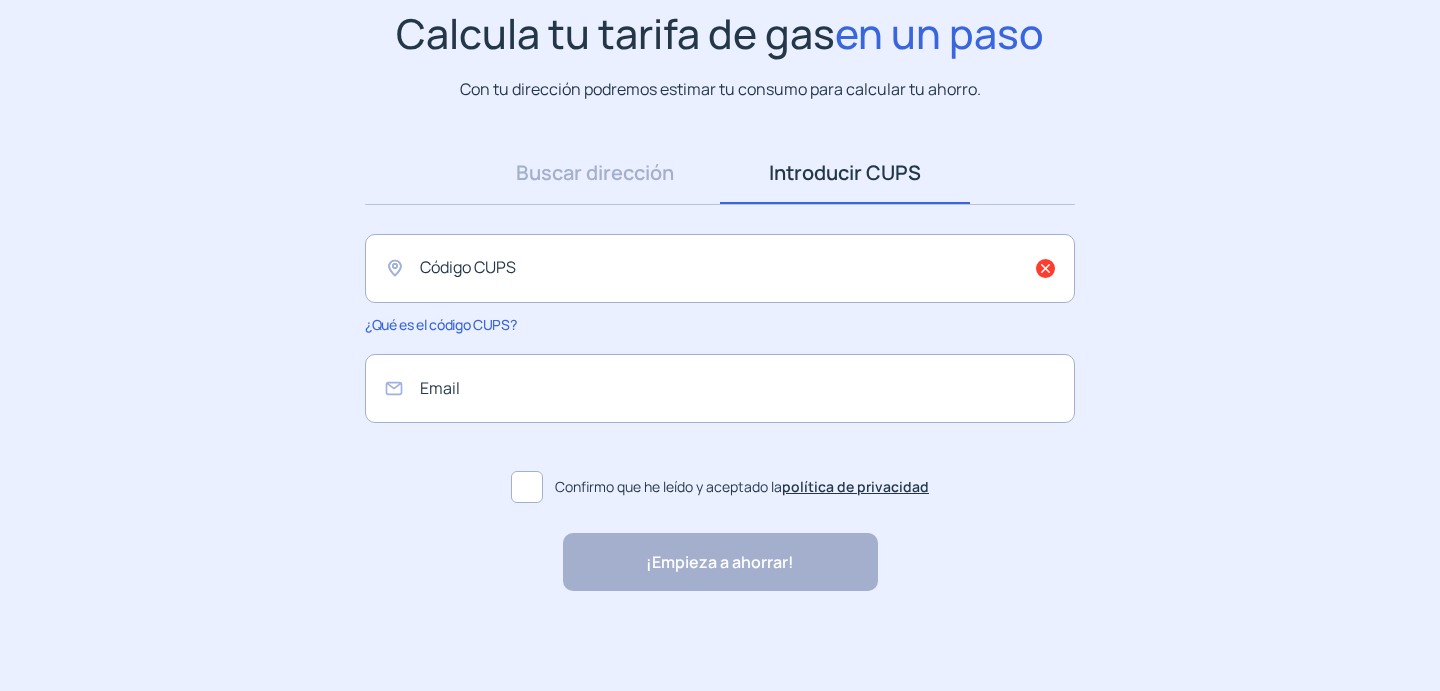 click on "¿Qué es el código CUPS?" 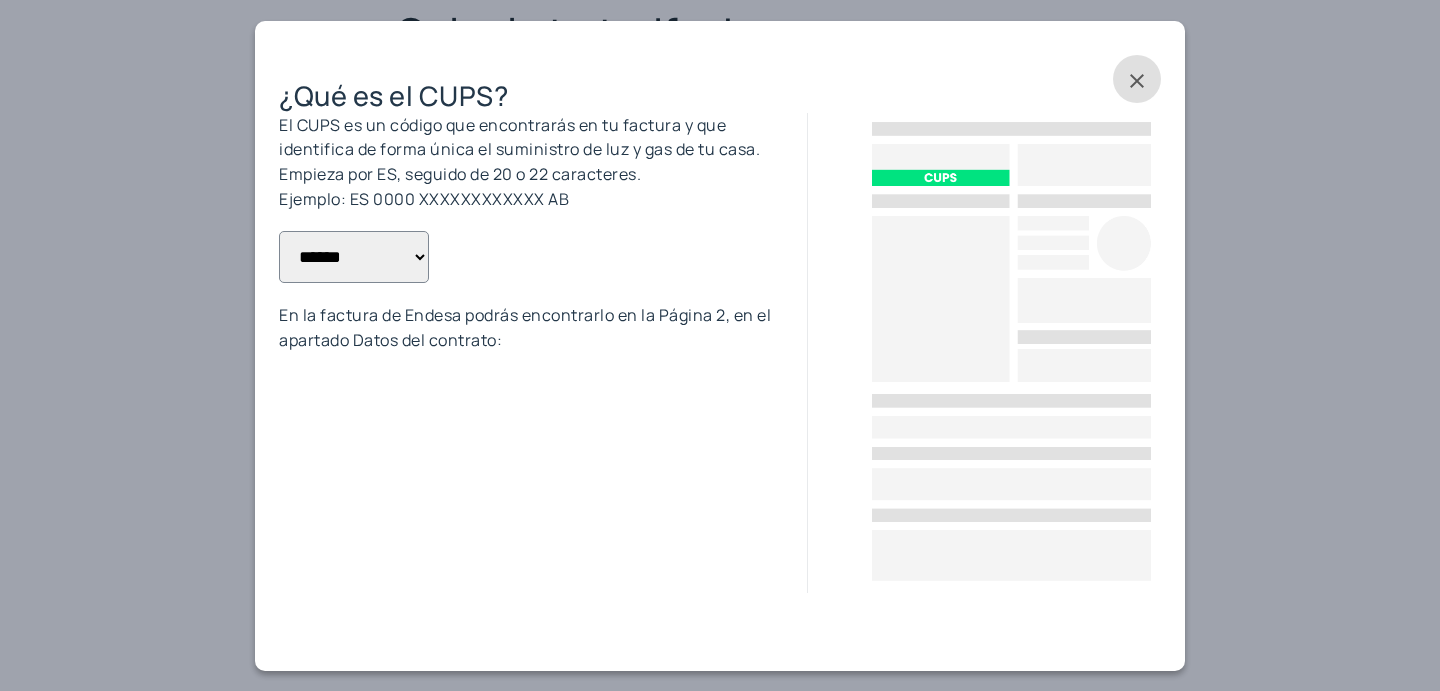 click at bounding box center (1137, 79) 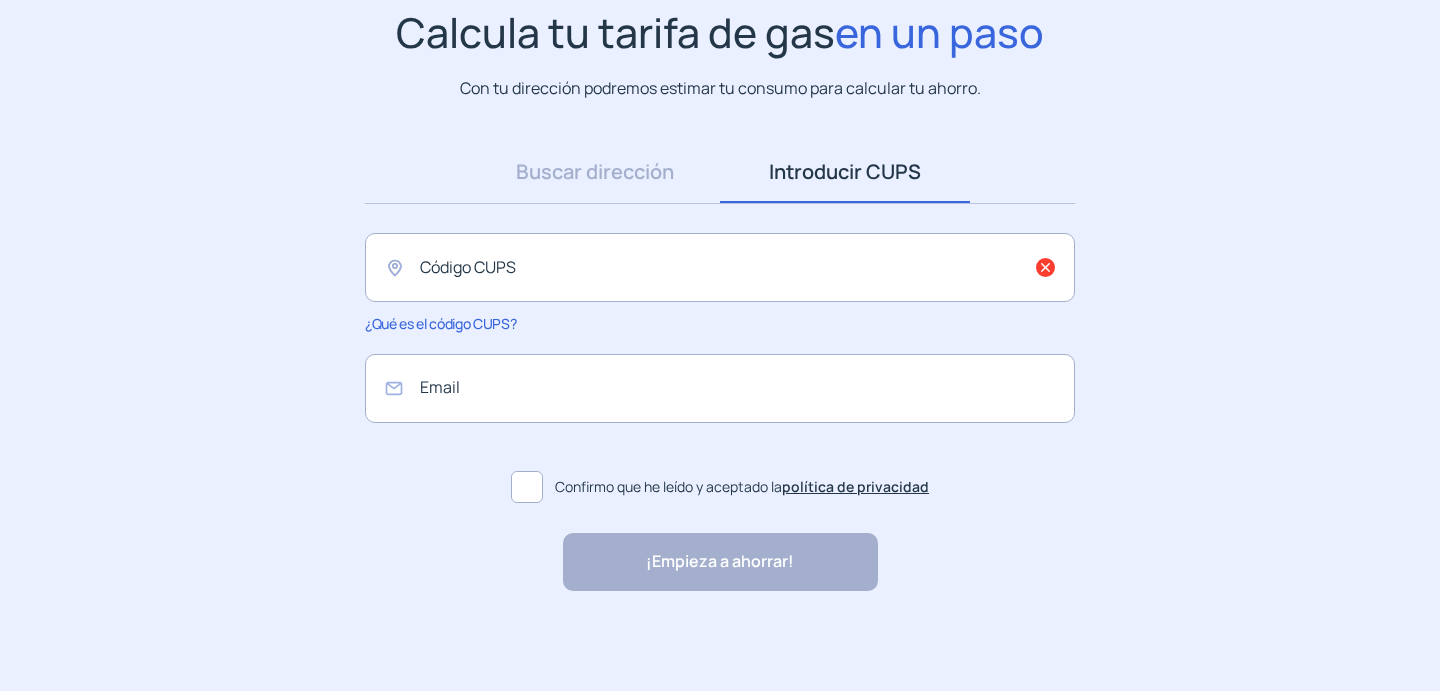 scroll, scrollTop: 157, scrollLeft: 0, axis: vertical 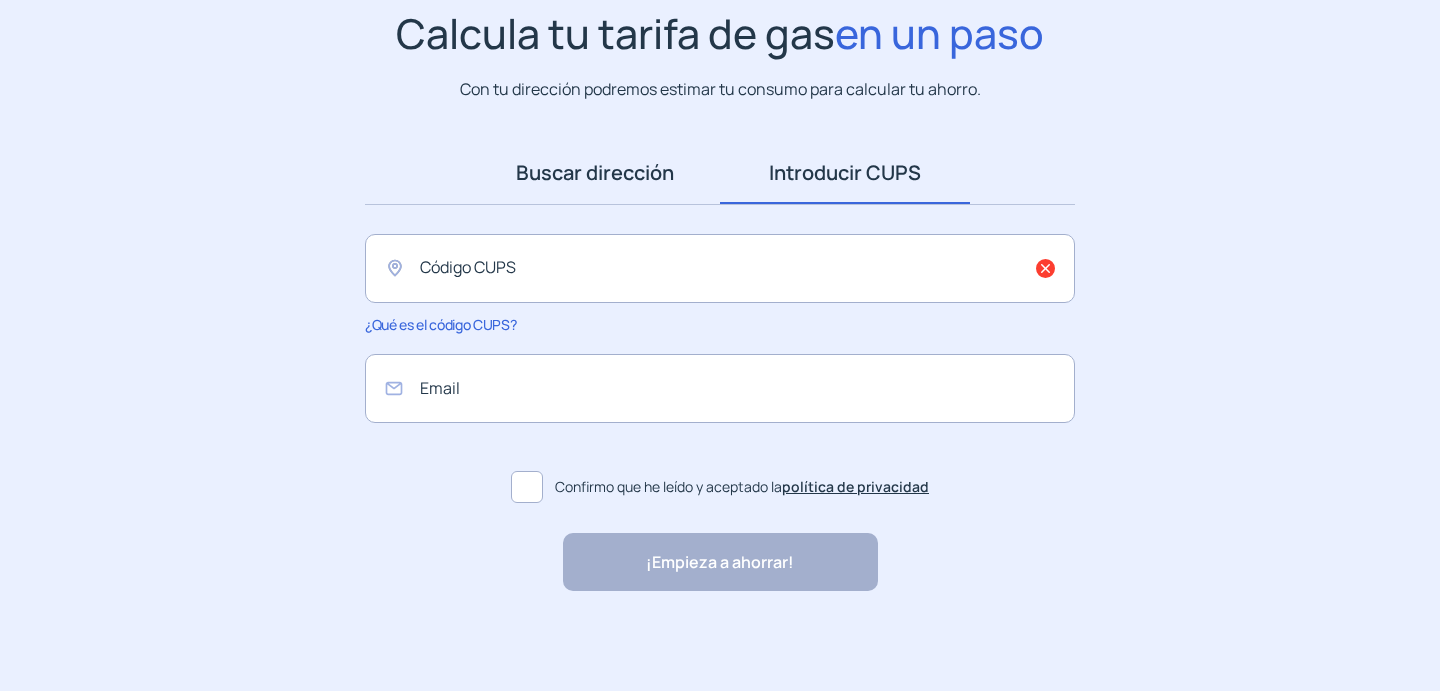 click on "Buscar dirección" at bounding box center [595, 173] 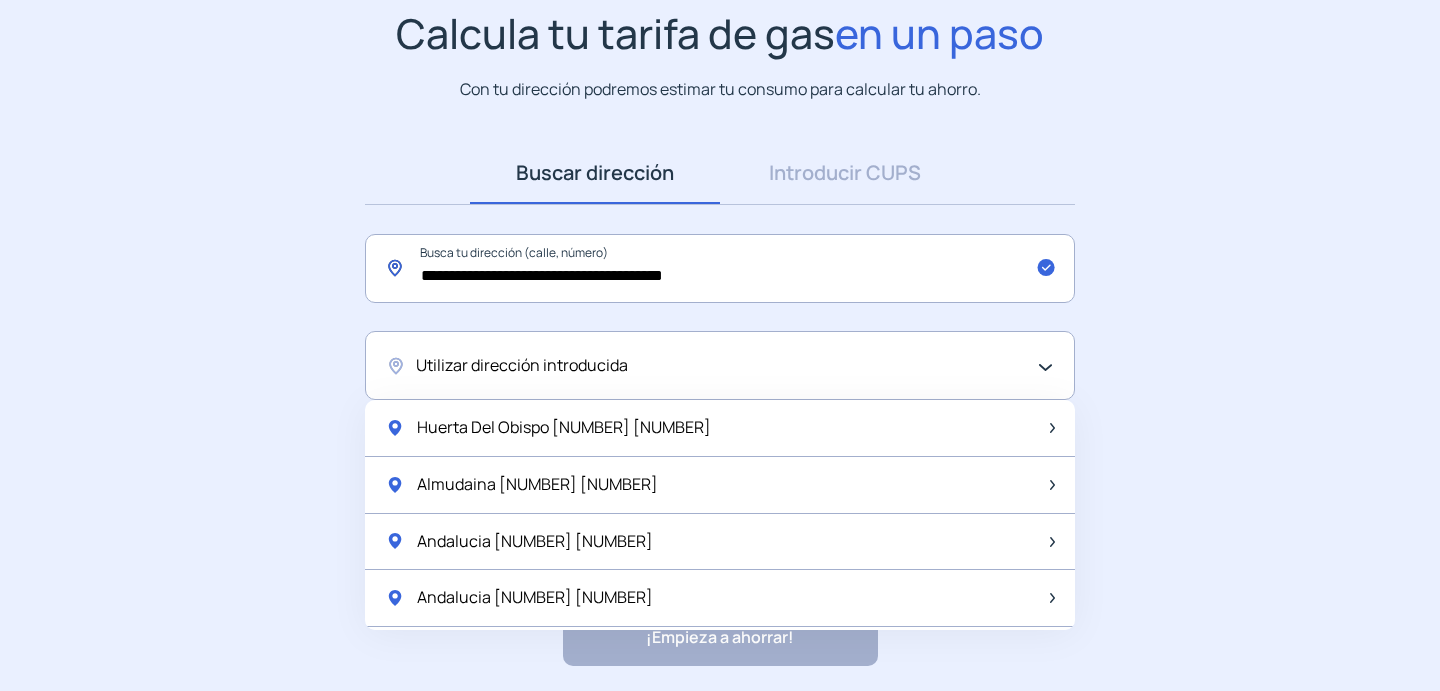 click on "**********" 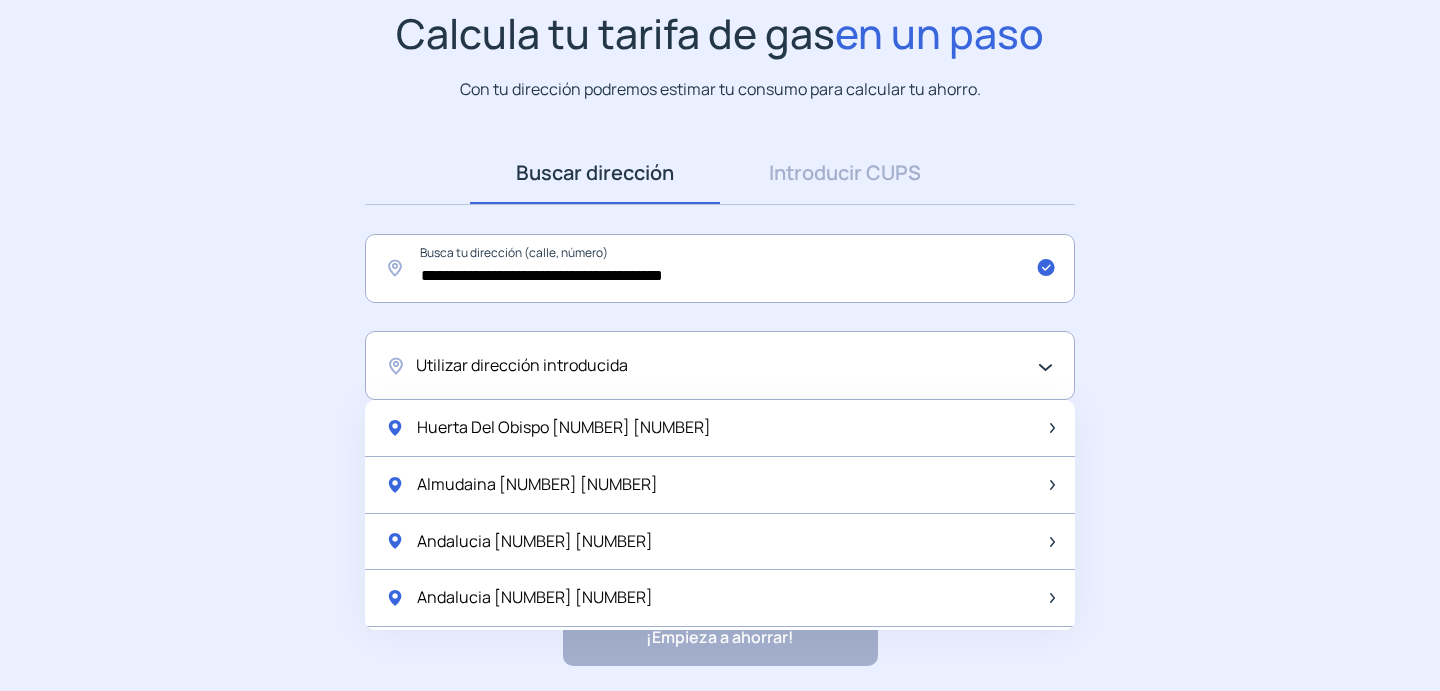 click on "Utilizar dirección introducida" 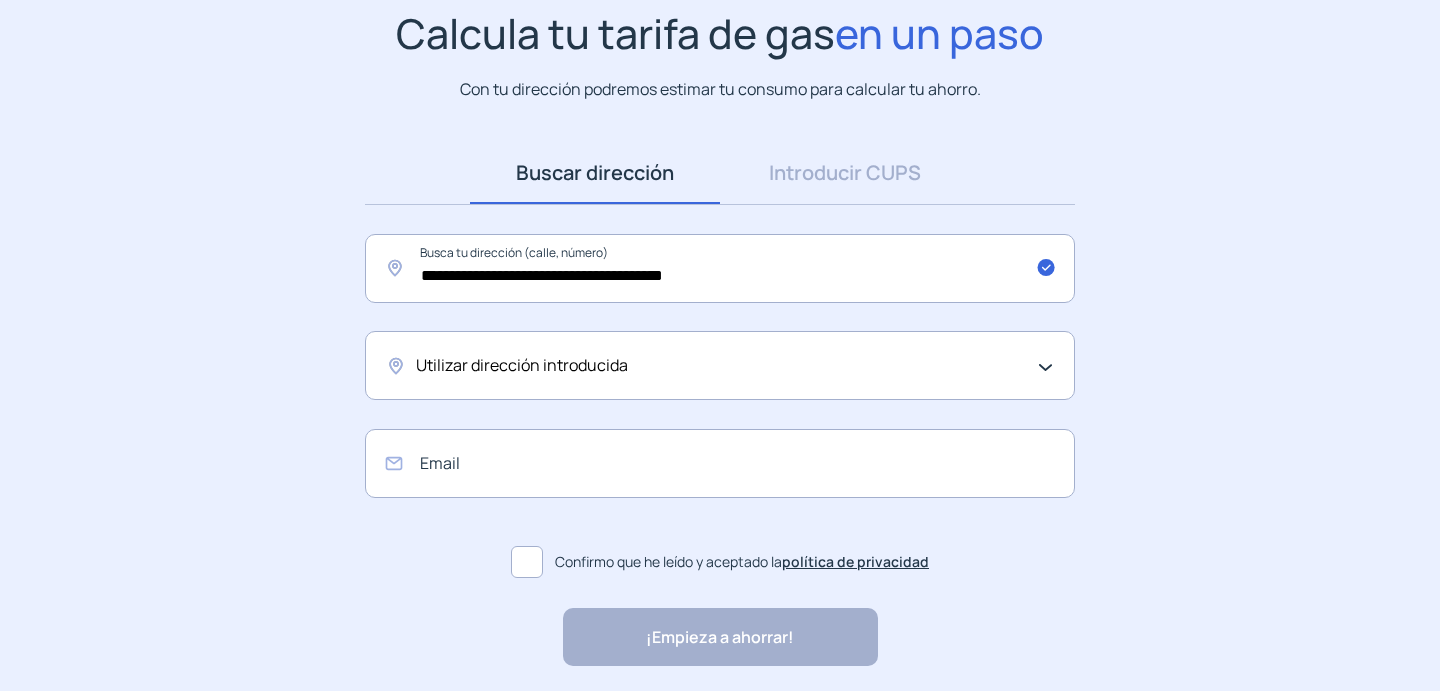click on "Utilizar dirección introducida" 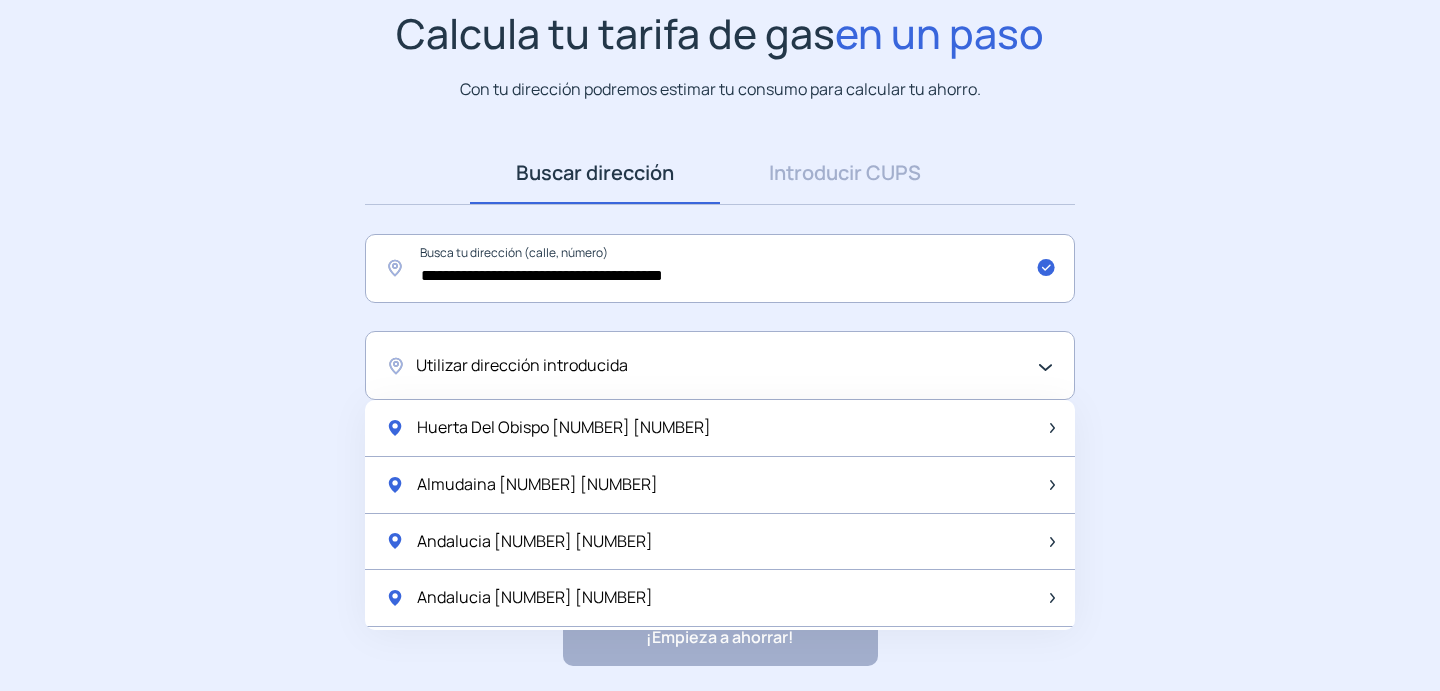 click on "**********" 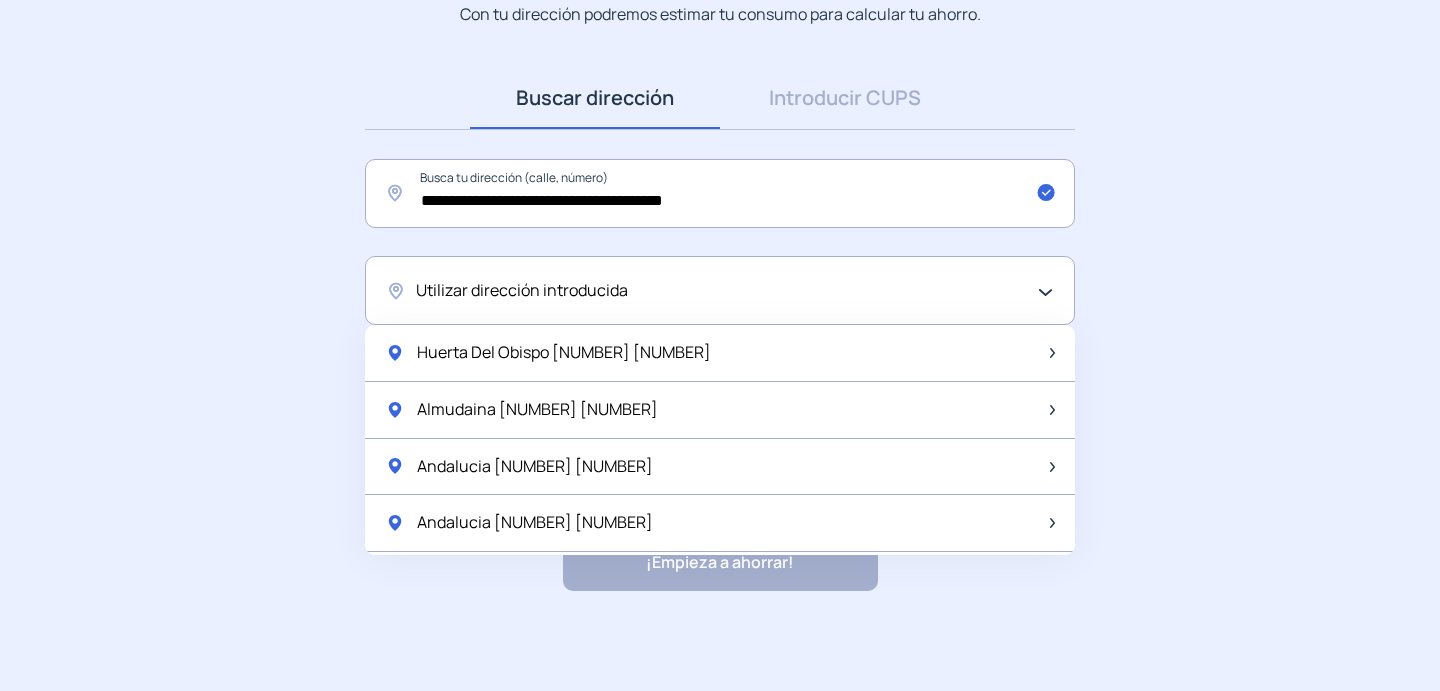 drag, startPoint x: 193, startPoint y: 121, endPoint x: 300, endPoint y: 148, distance: 110.35397 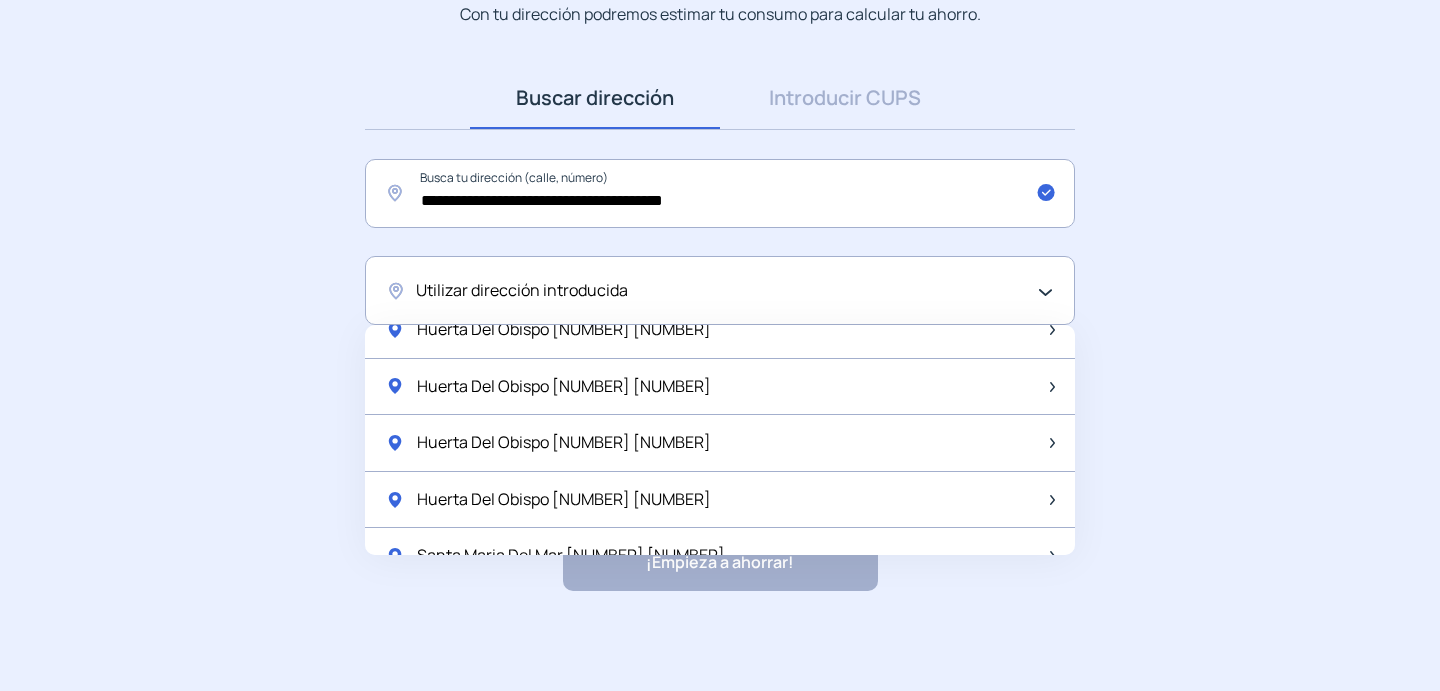 scroll, scrollTop: 2655, scrollLeft: 0, axis: vertical 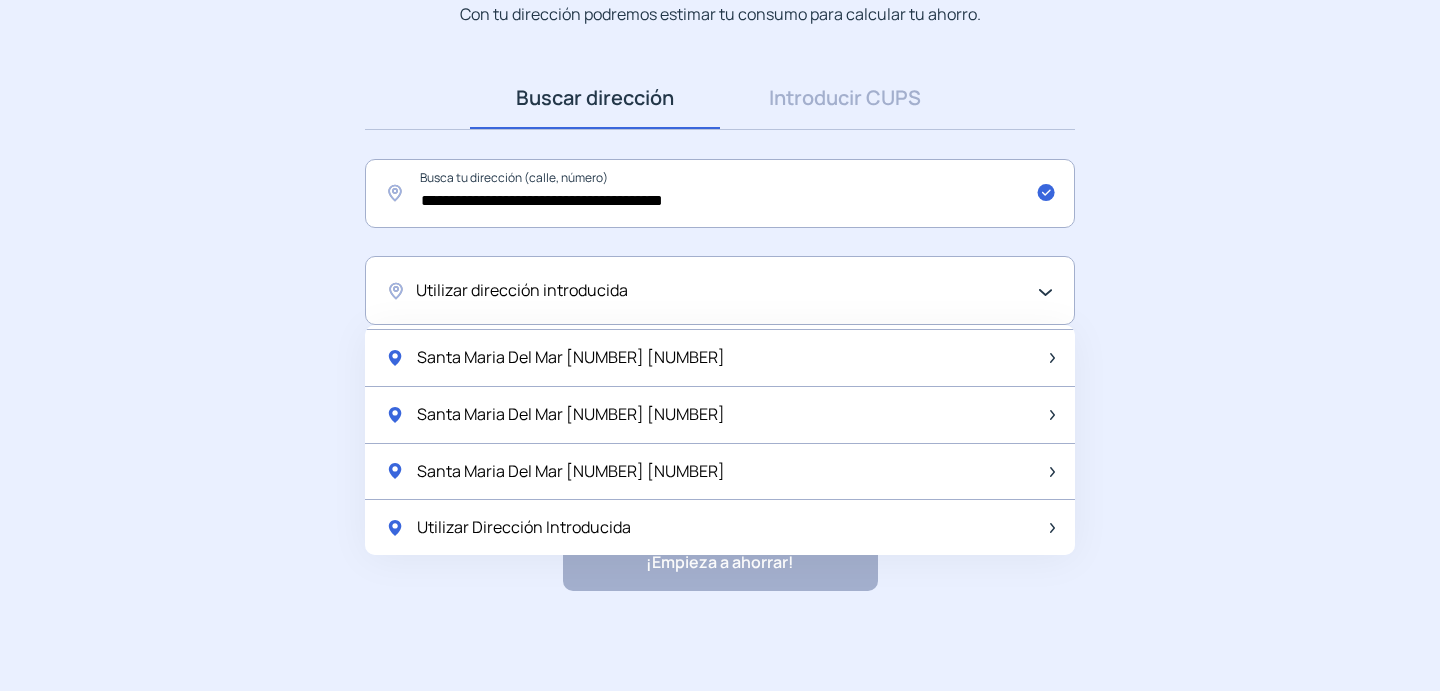 drag, startPoint x: 581, startPoint y: 518, endPoint x: 617, endPoint y: 508, distance: 37.363083 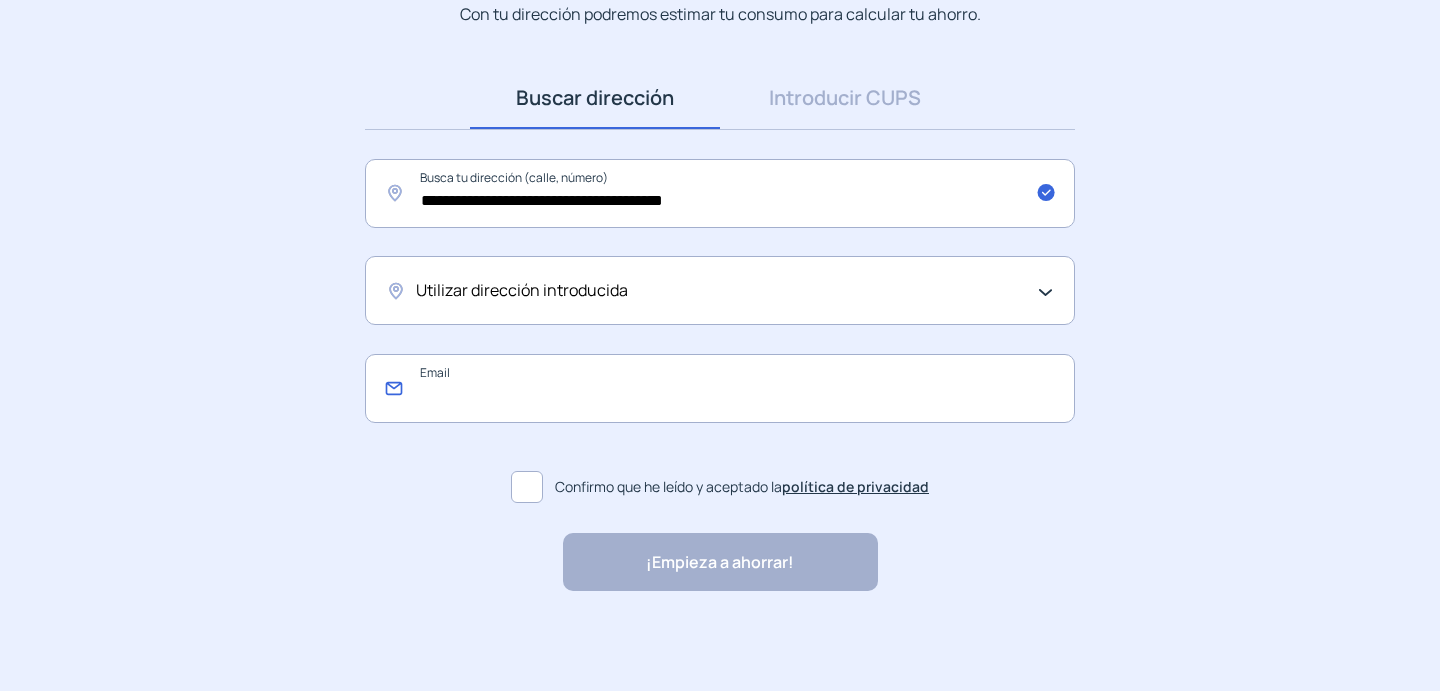 click 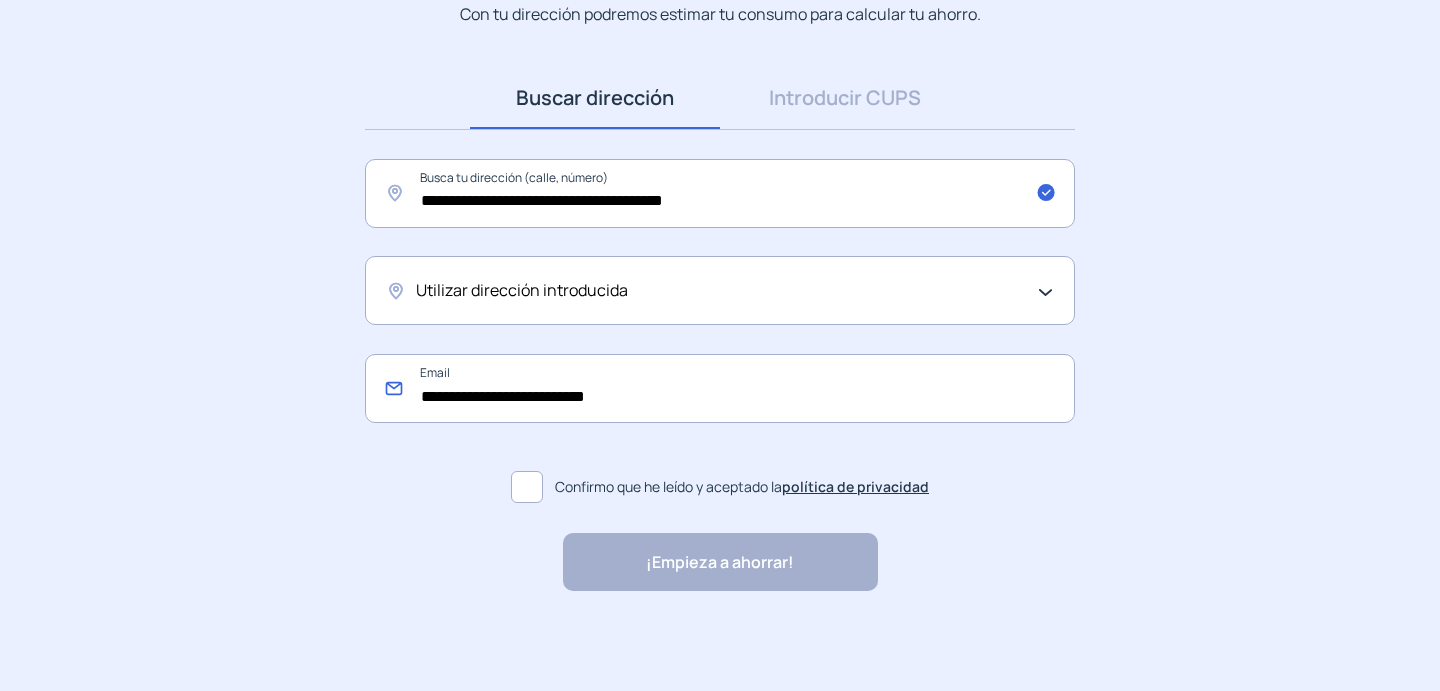 type on "**********" 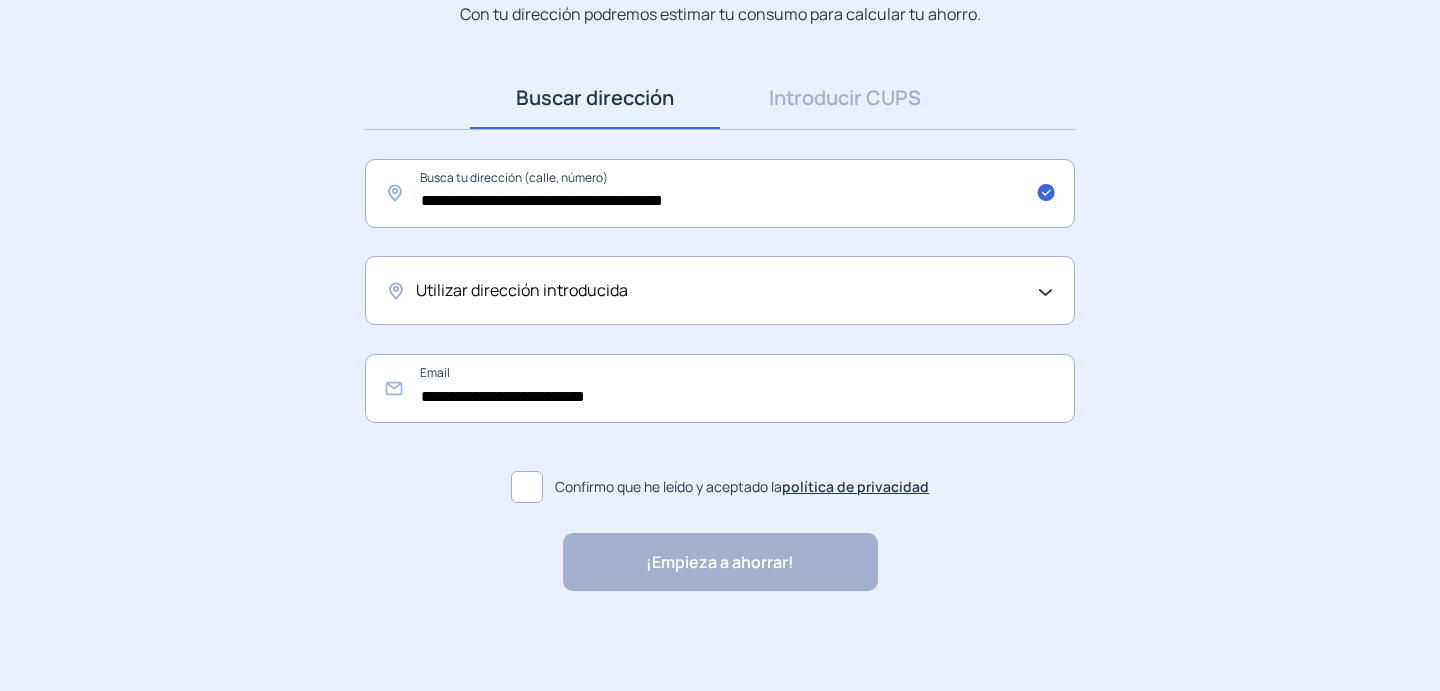 click 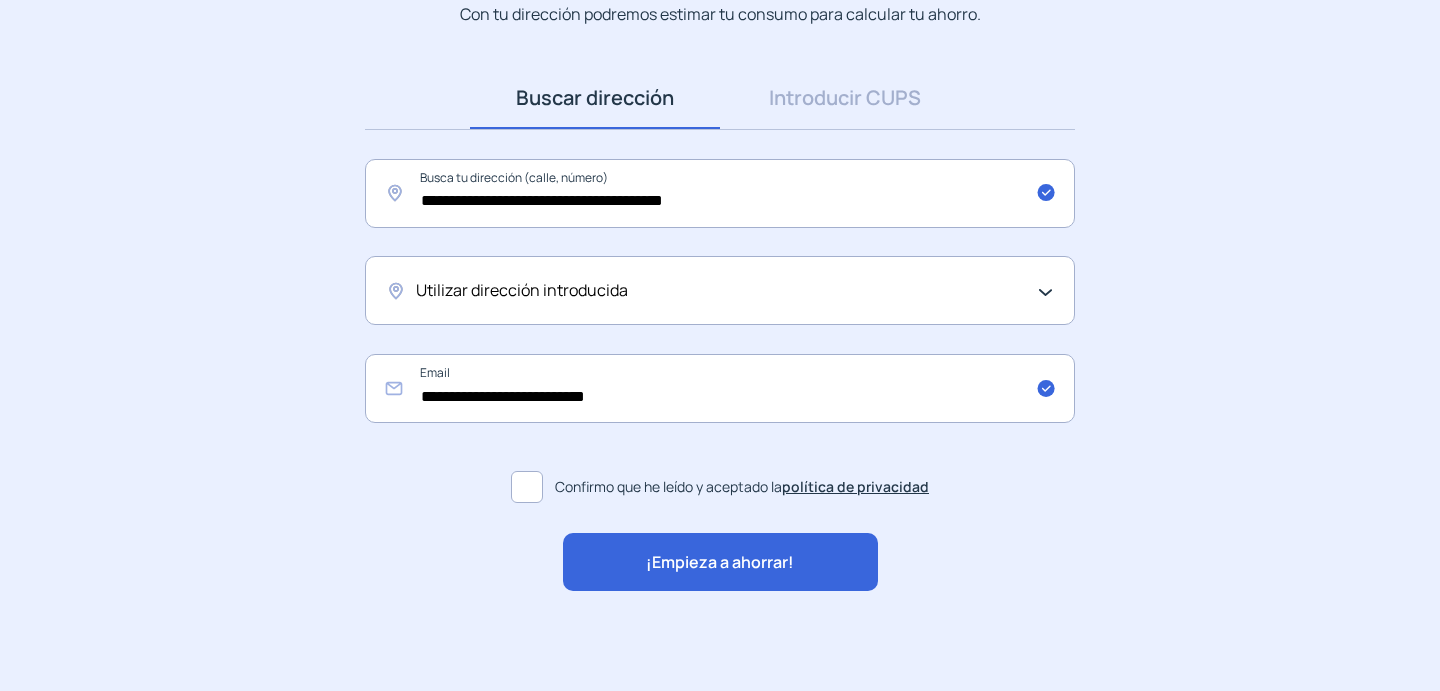 click on "¡Empieza a ahorrar!" 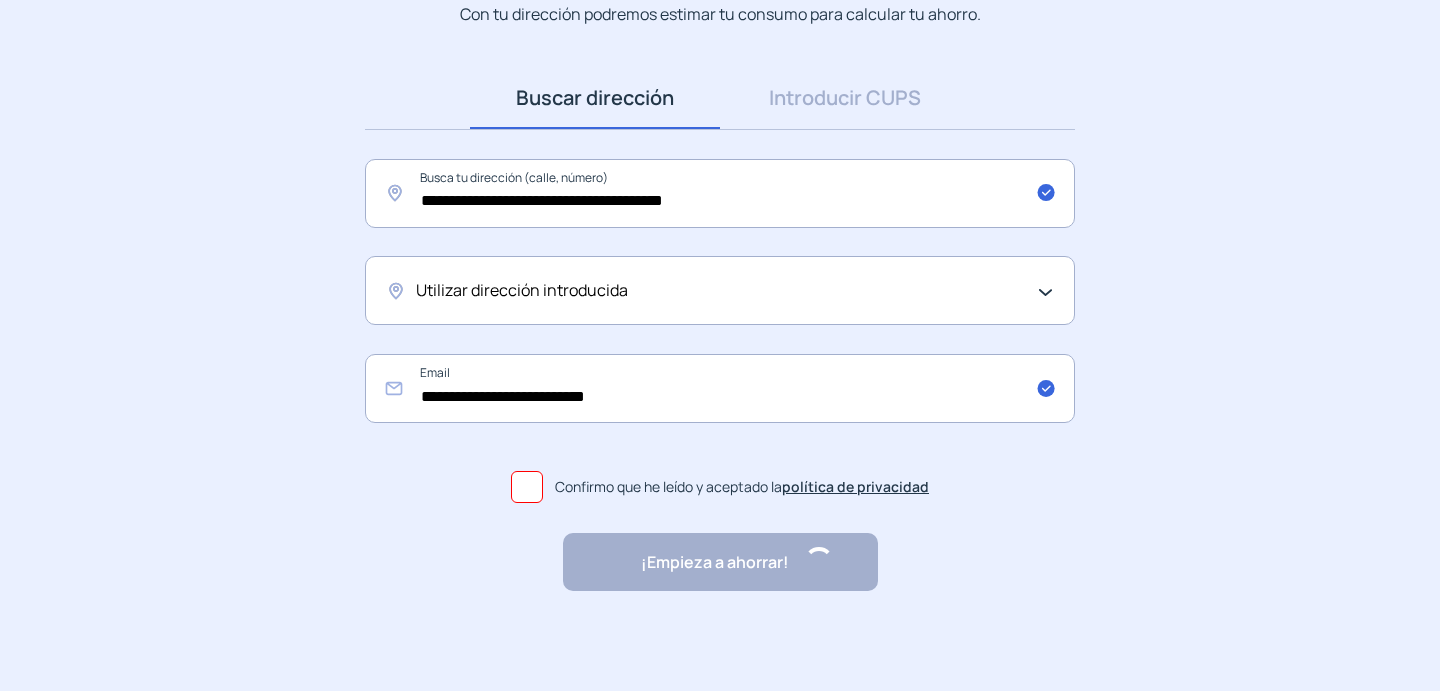 scroll, scrollTop: 0, scrollLeft: 0, axis: both 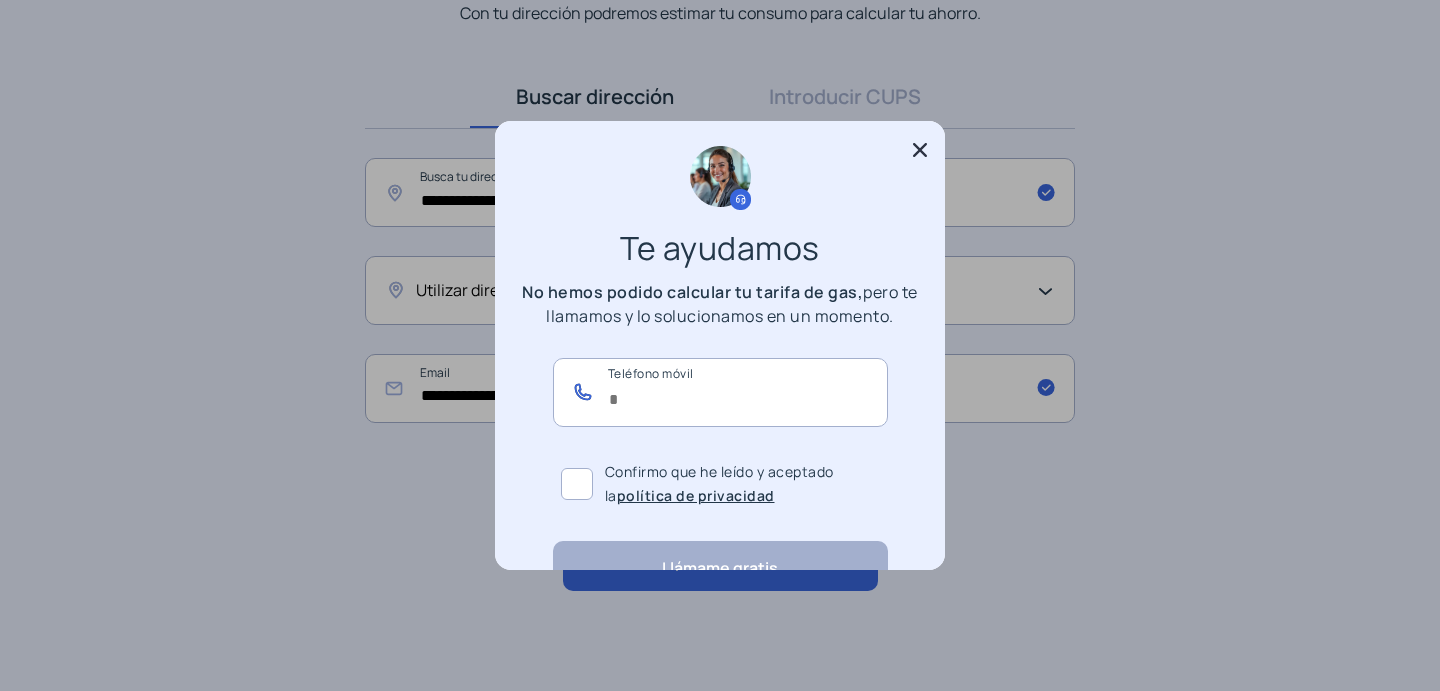 click at bounding box center [720, 392] 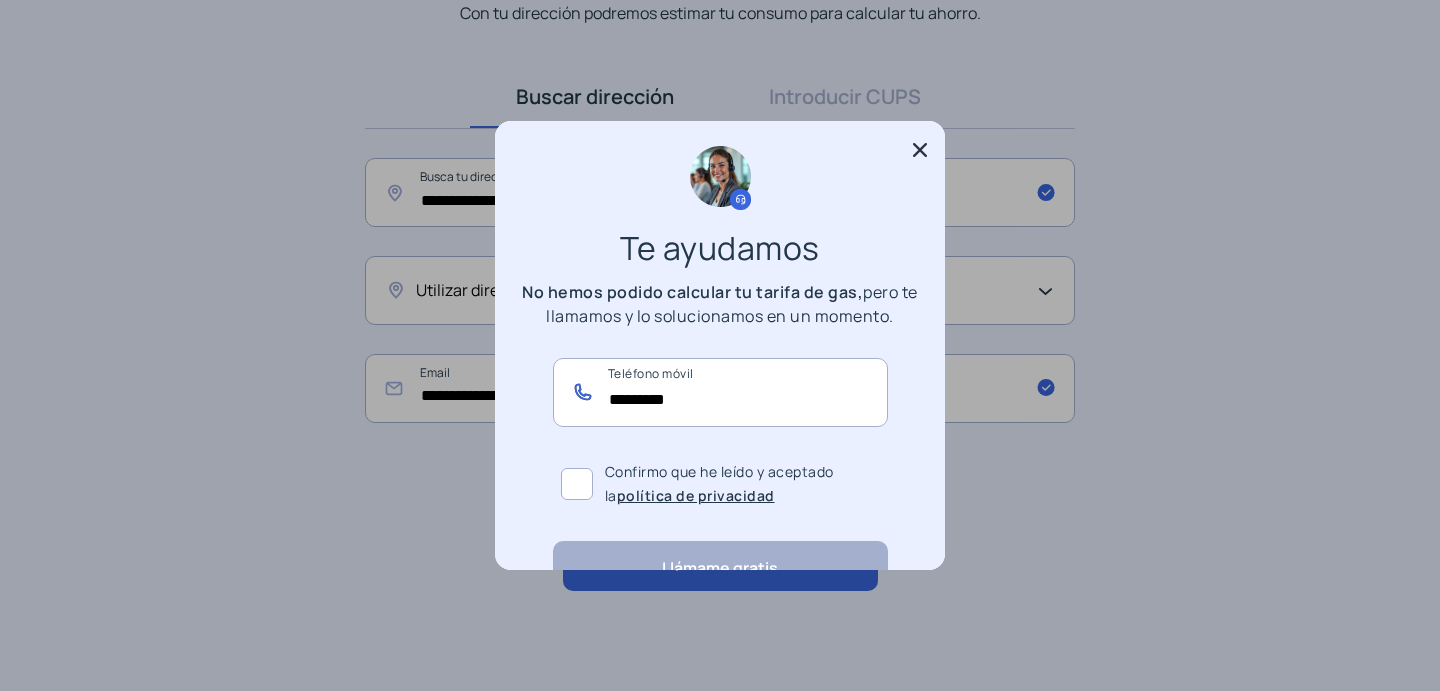 type on "*********" 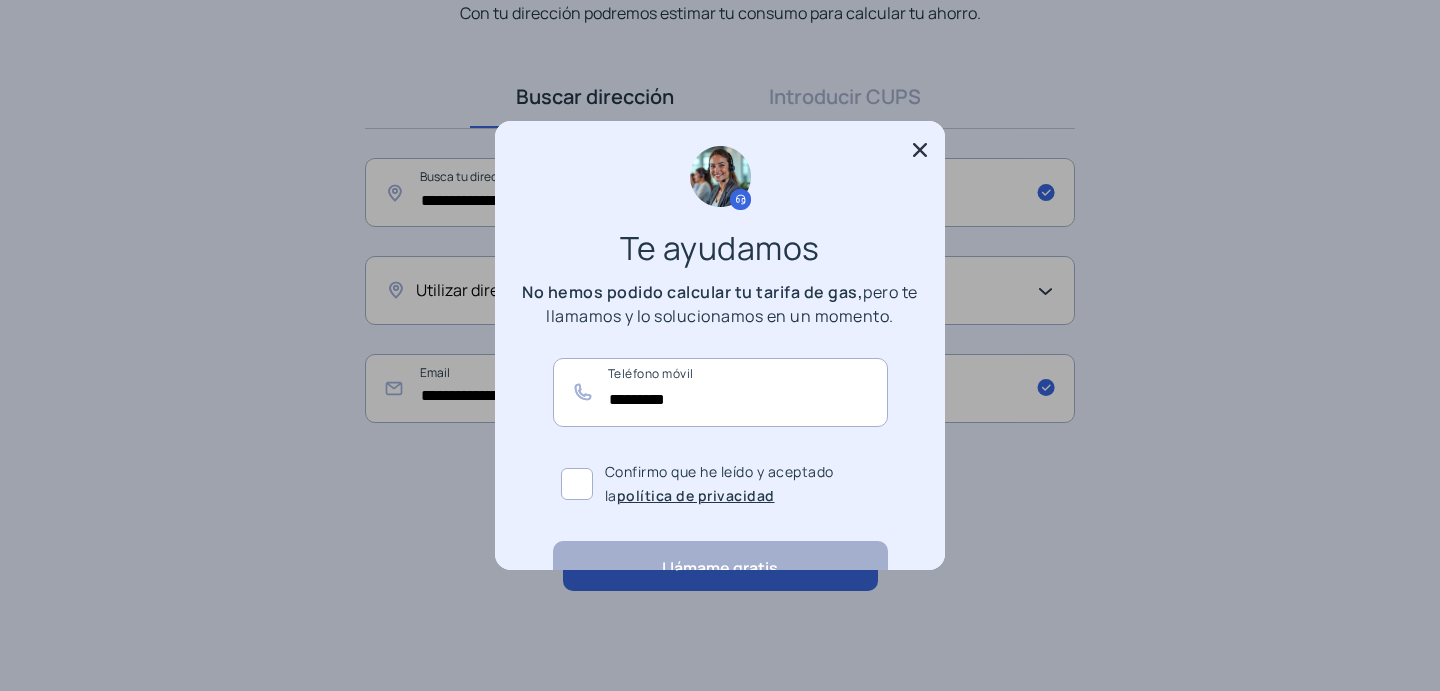 click at bounding box center (577, 484) 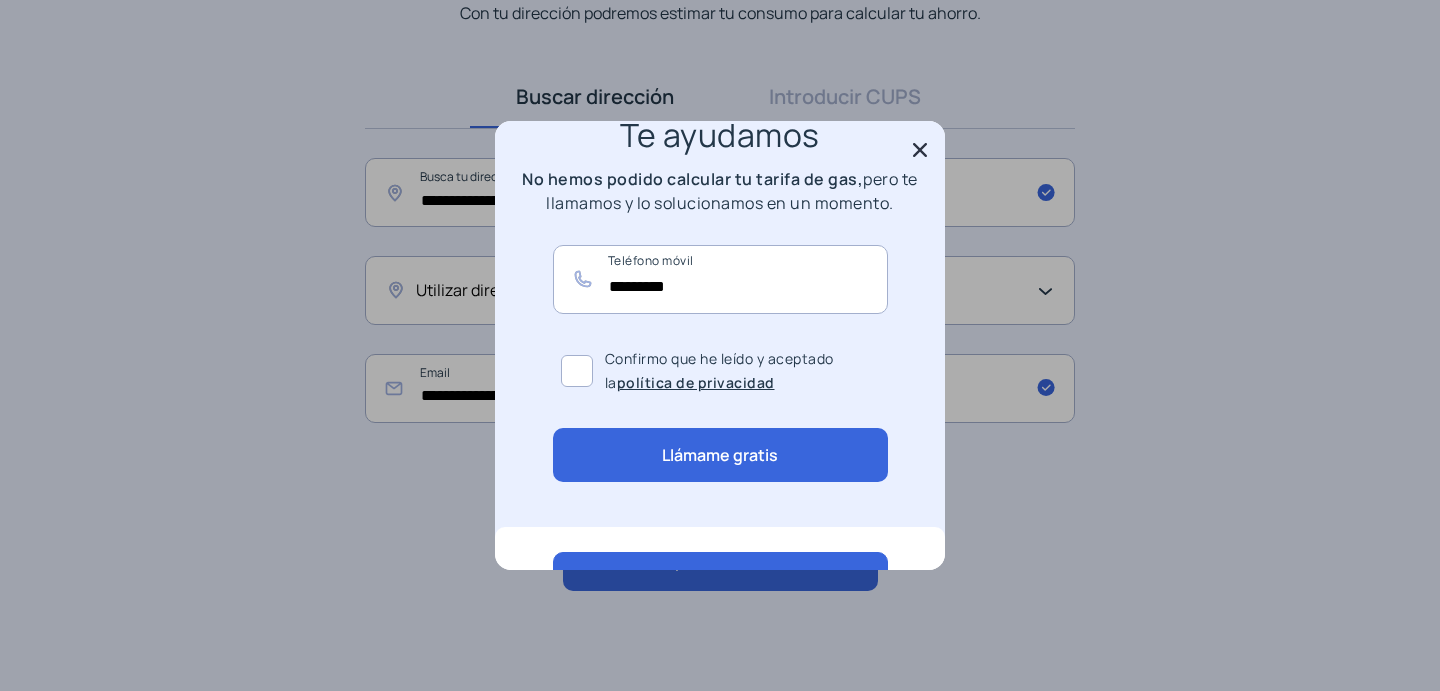 scroll, scrollTop: 164, scrollLeft: 0, axis: vertical 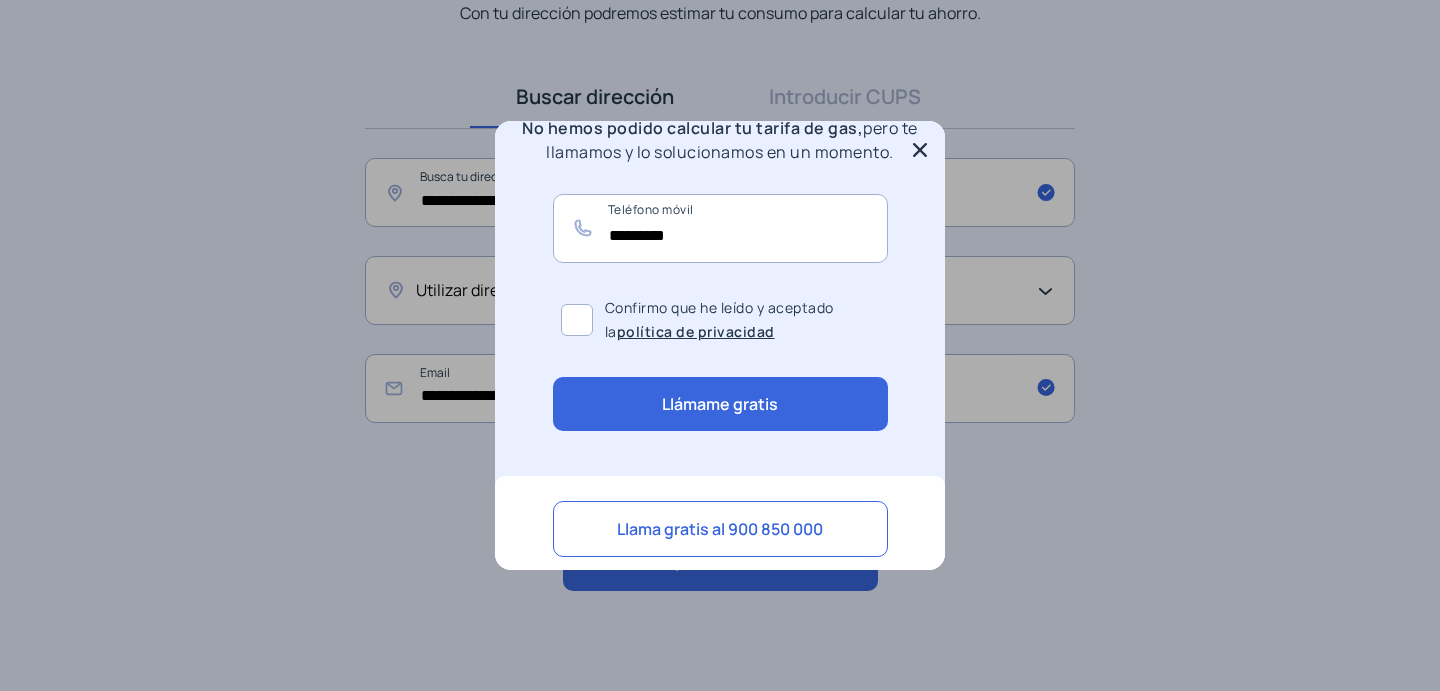 click on "Llámame gratis" at bounding box center [720, 404] 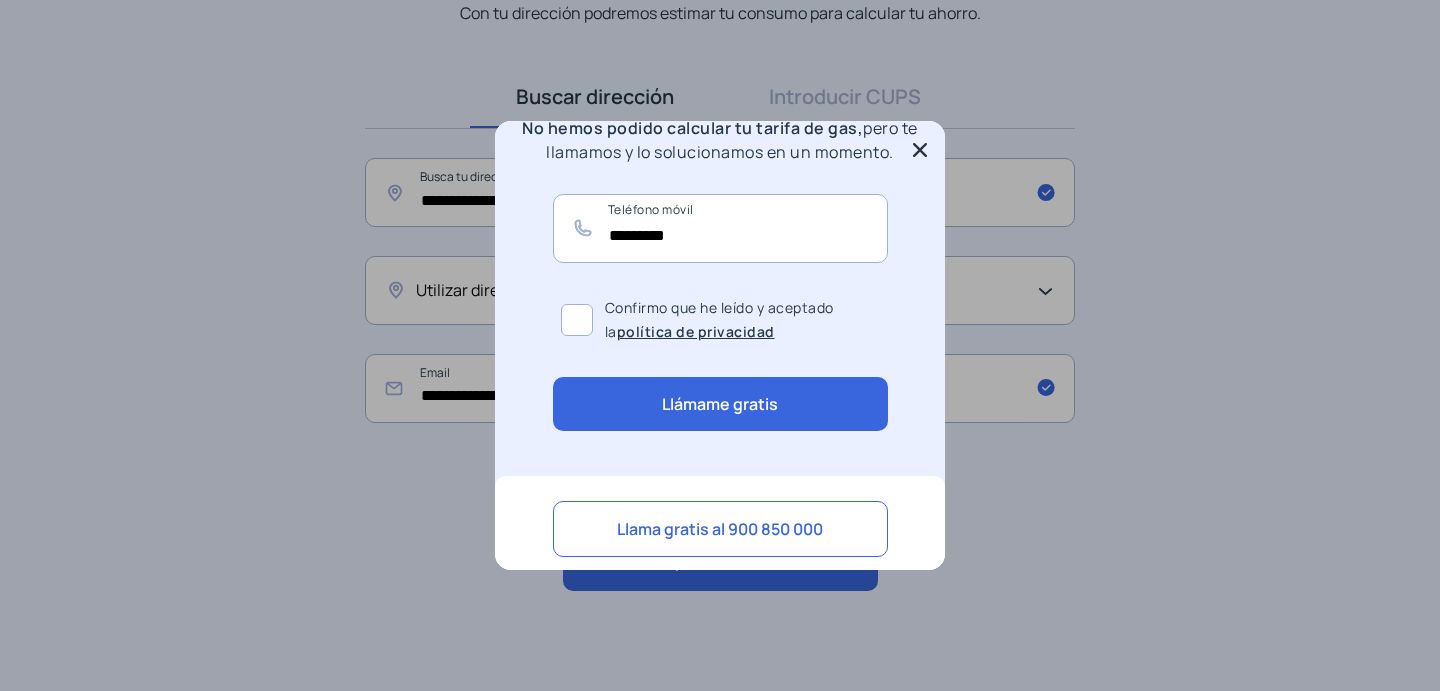 scroll, scrollTop: 210, scrollLeft: 0, axis: vertical 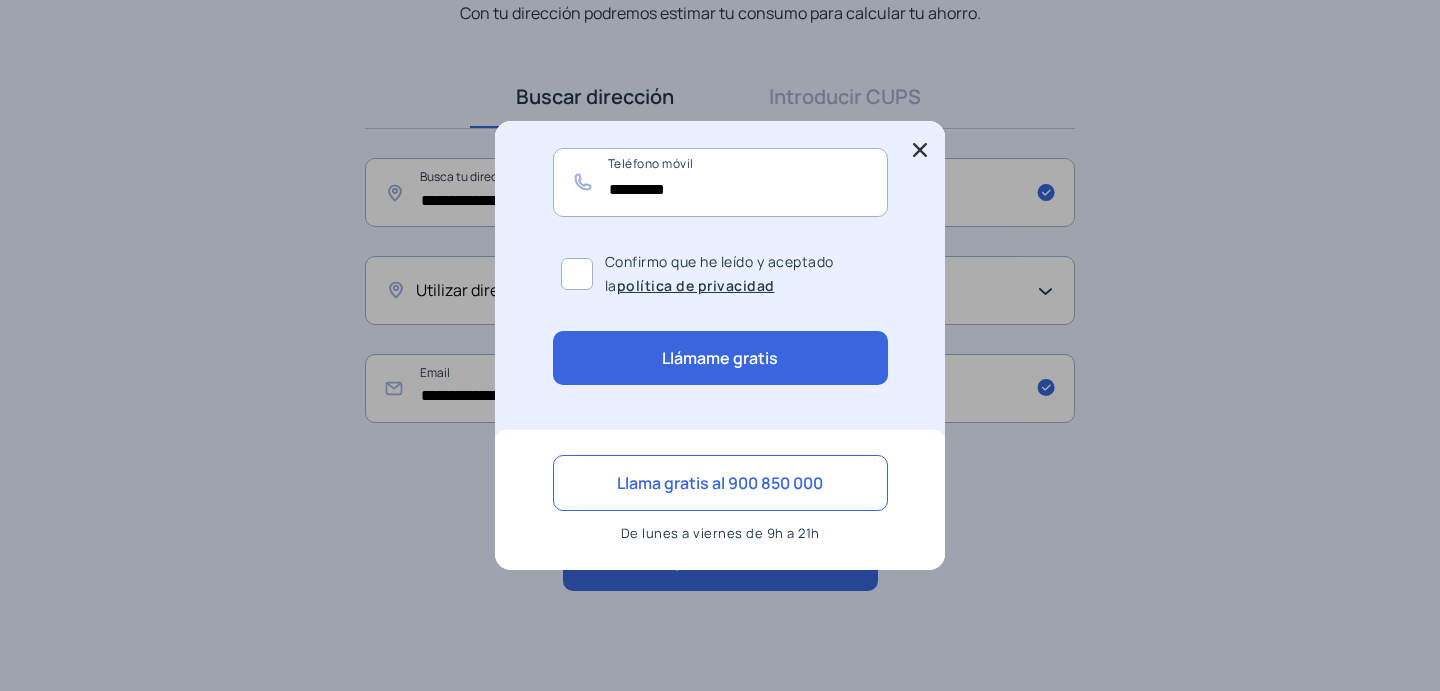 click on "Llámame gratis" at bounding box center (720, 358) 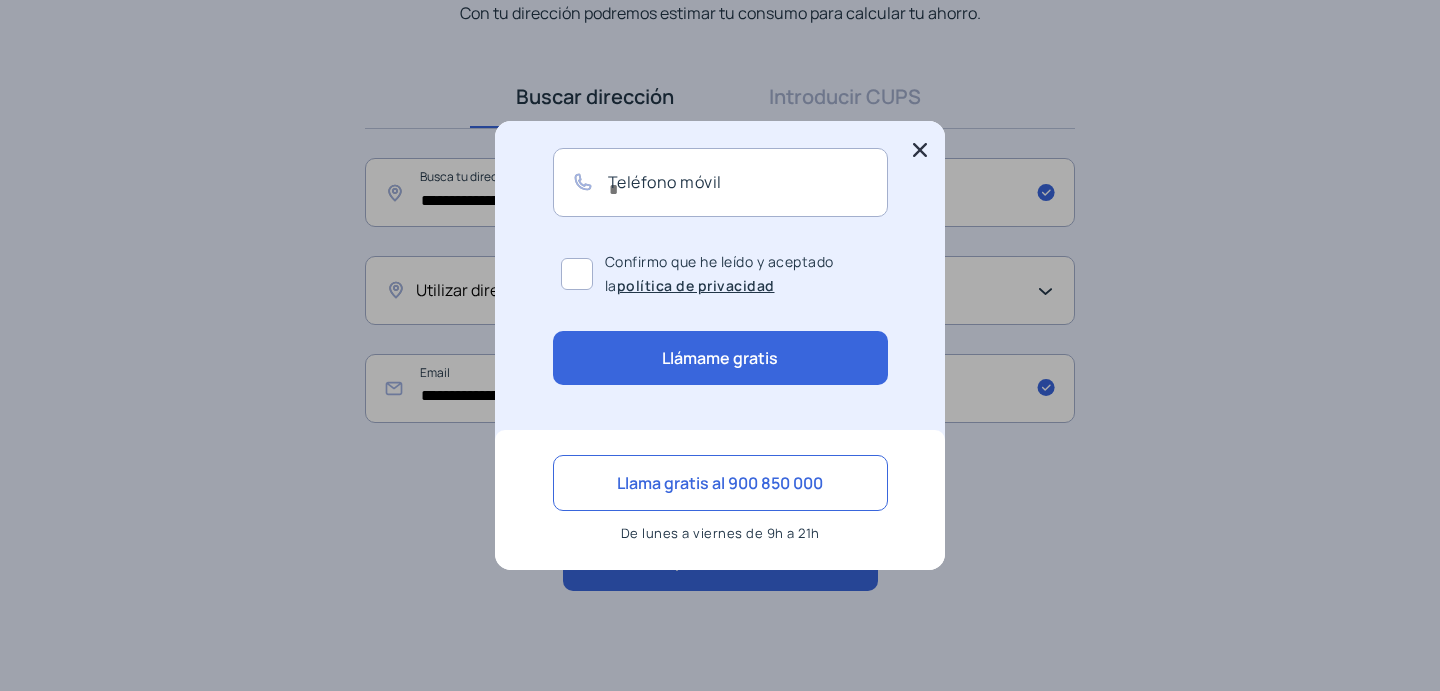 scroll, scrollTop: 0, scrollLeft: 0, axis: both 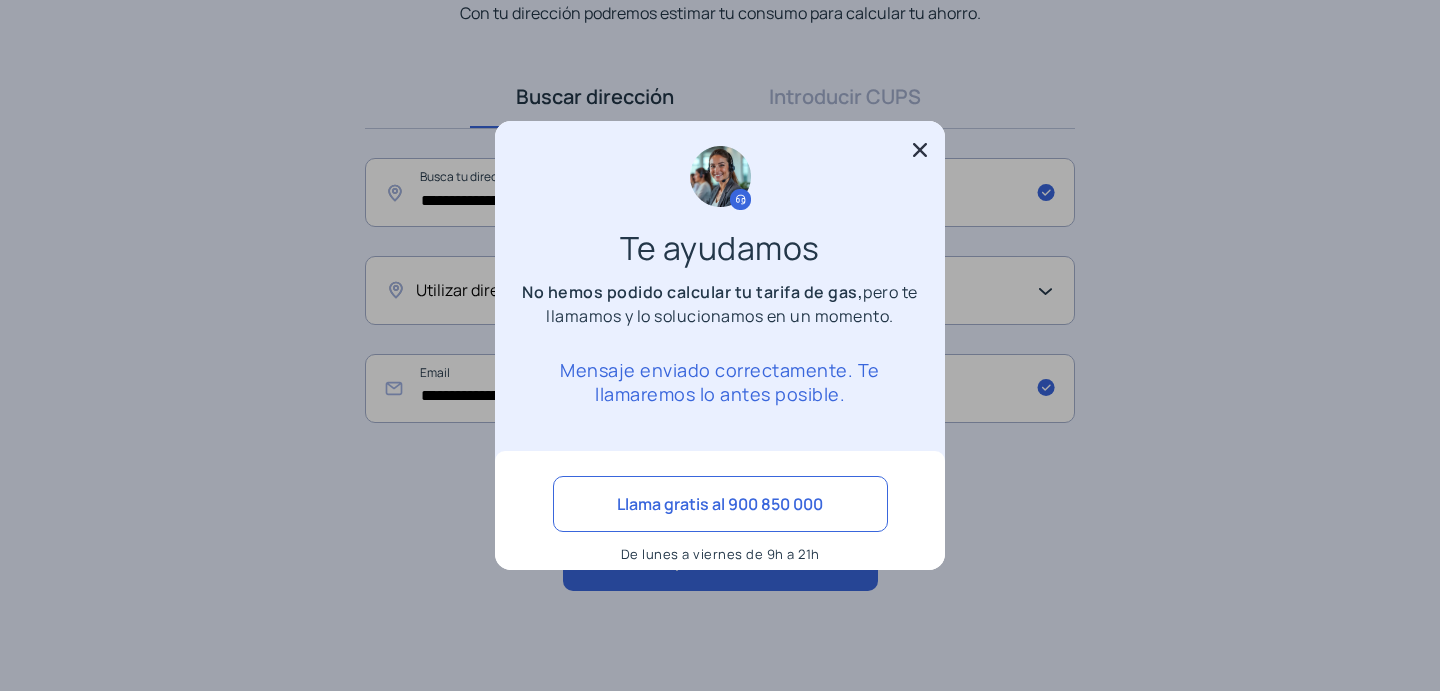 click 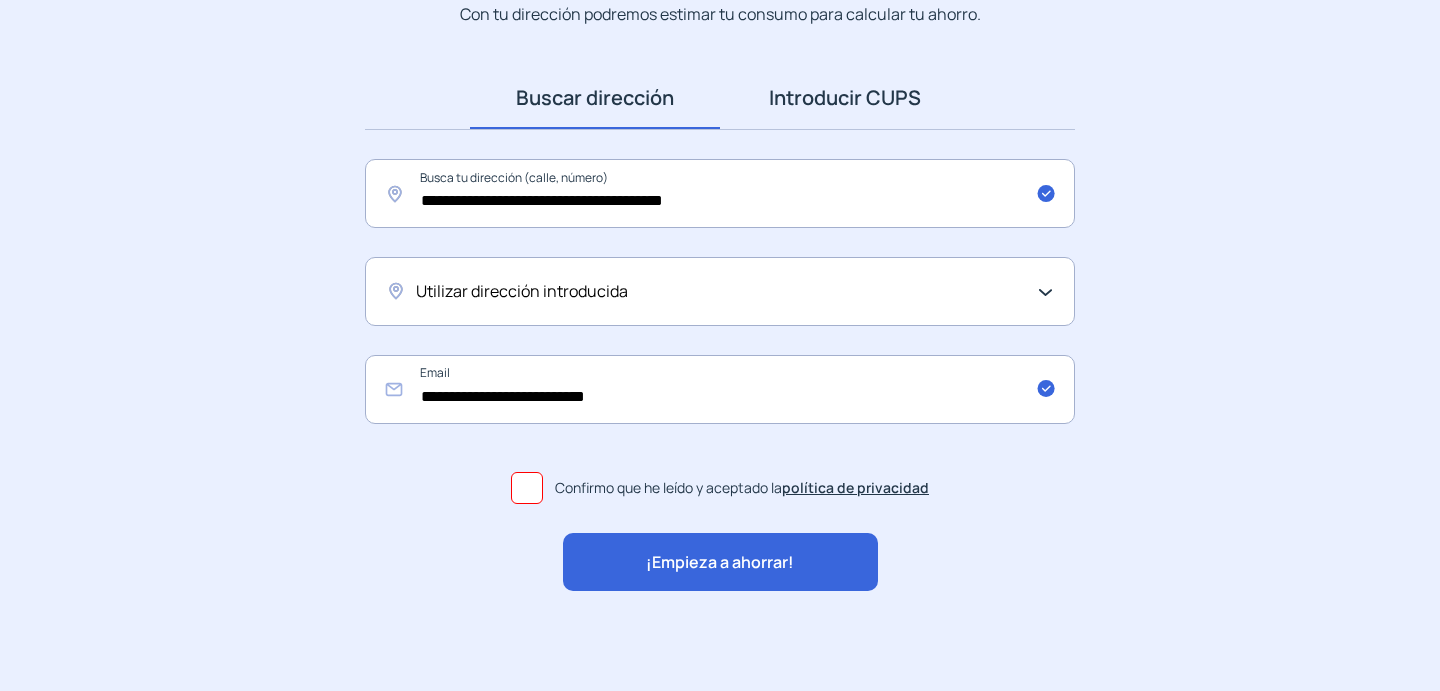 scroll, scrollTop: 0, scrollLeft: 0, axis: both 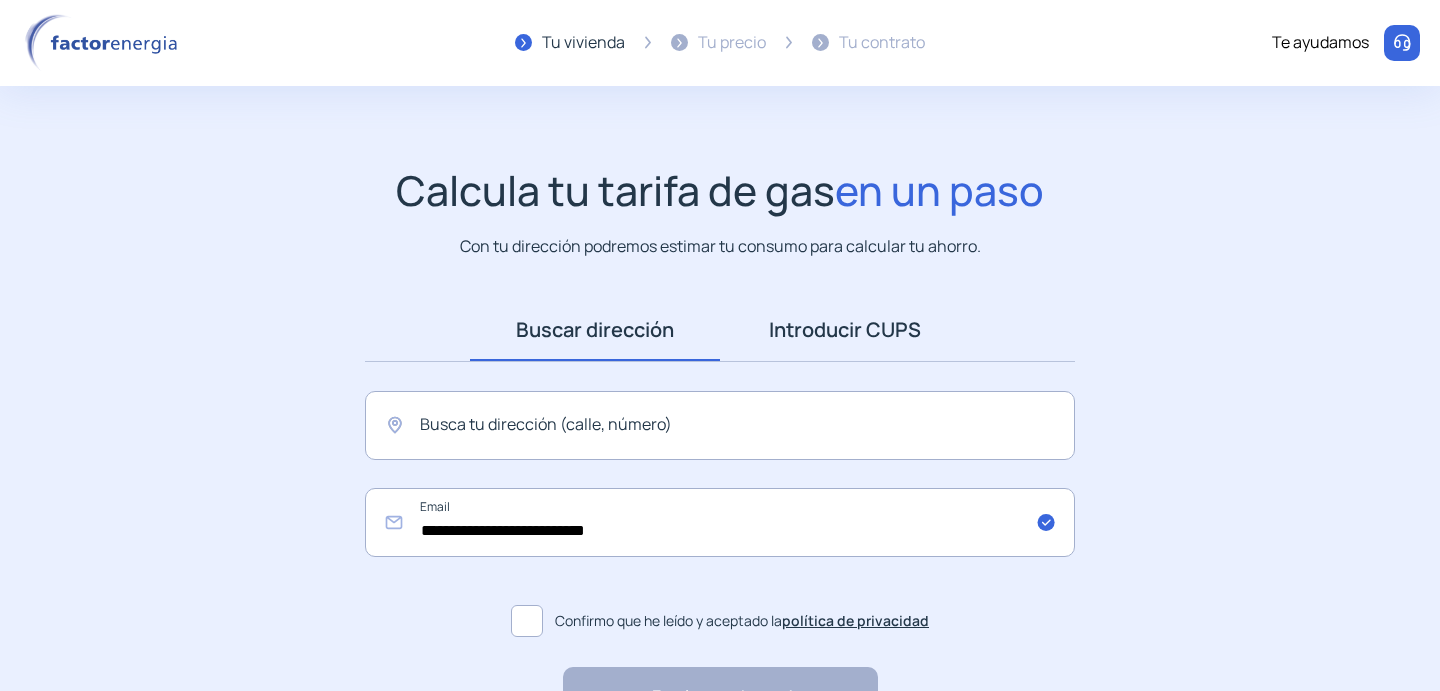 click on "Introducir CUPS" at bounding box center (845, 330) 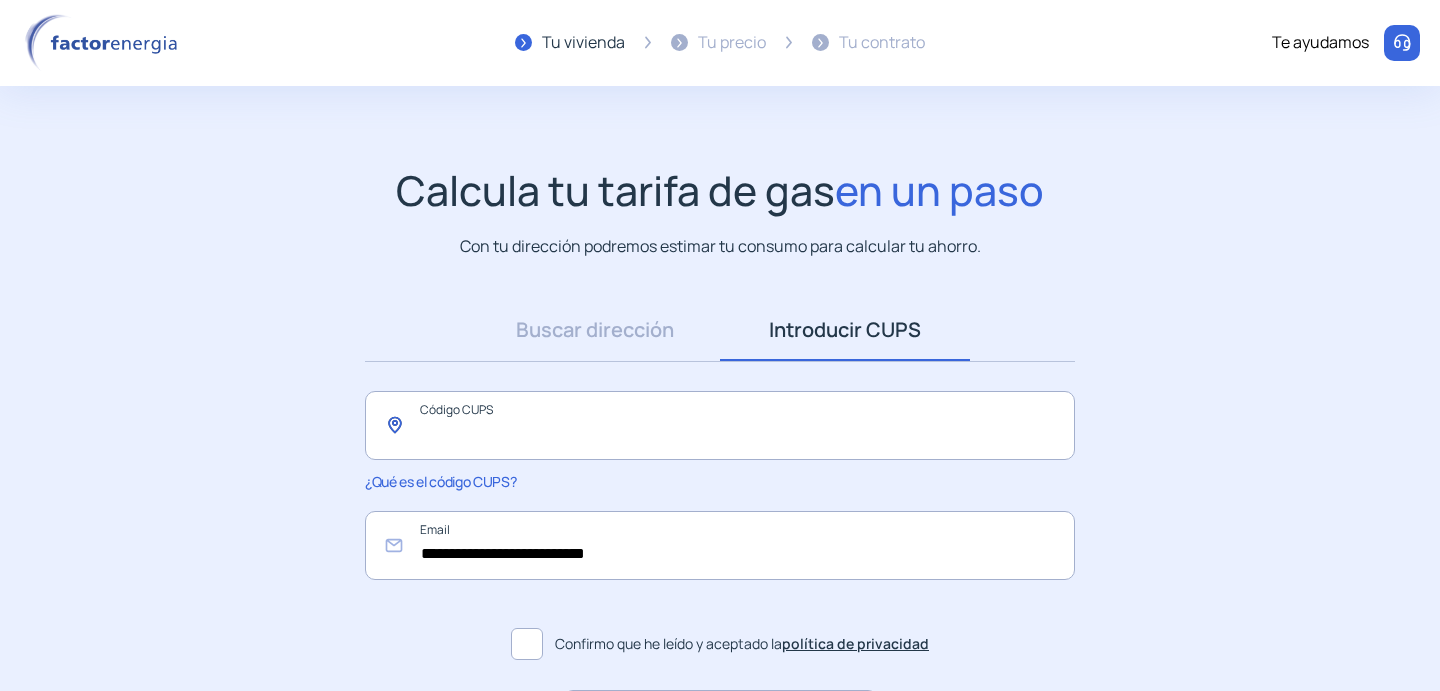 click 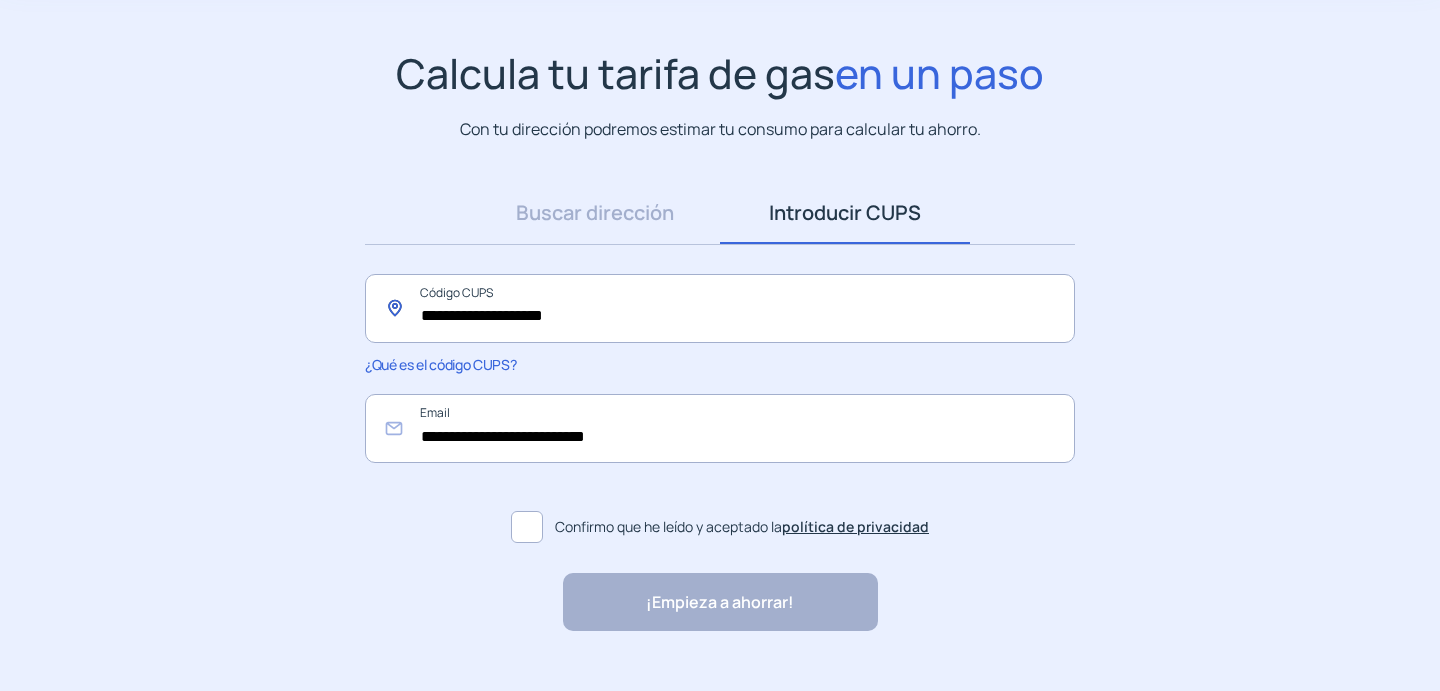 scroll, scrollTop: 157, scrollLeft: 0, axis: vertical 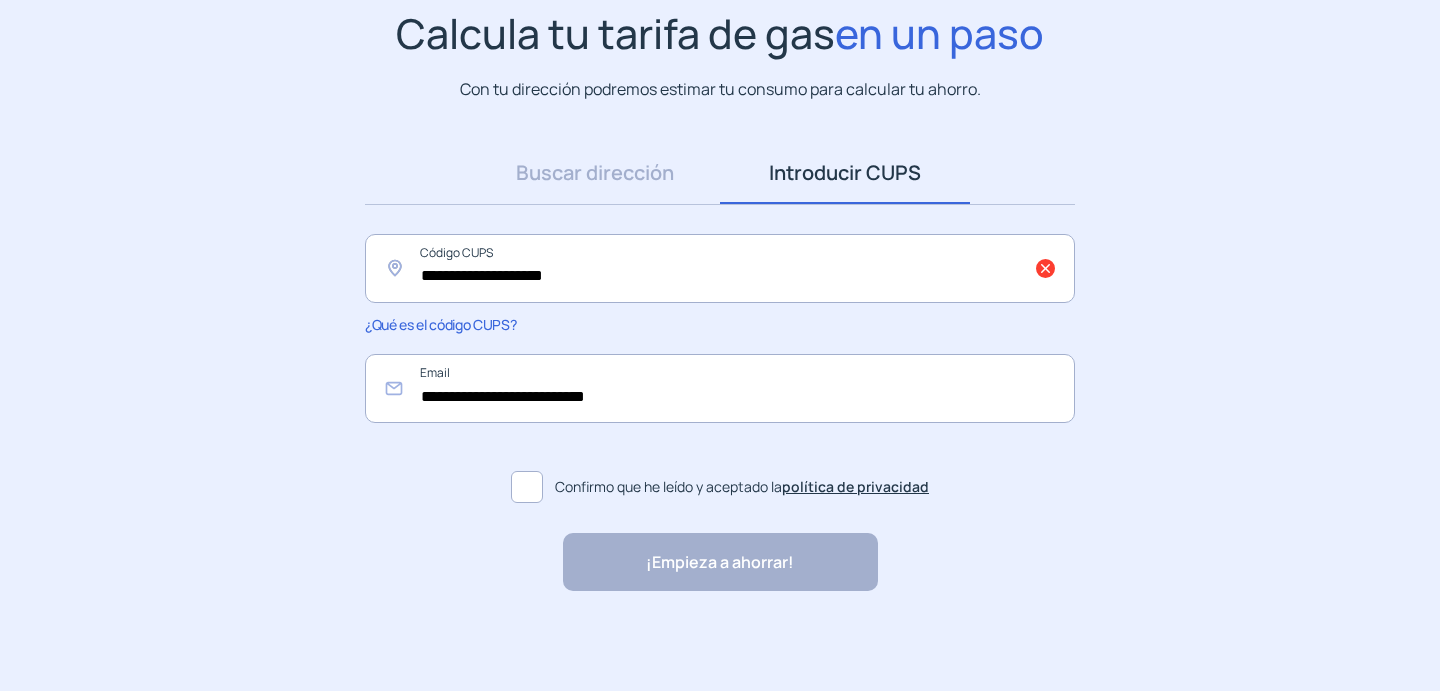 click 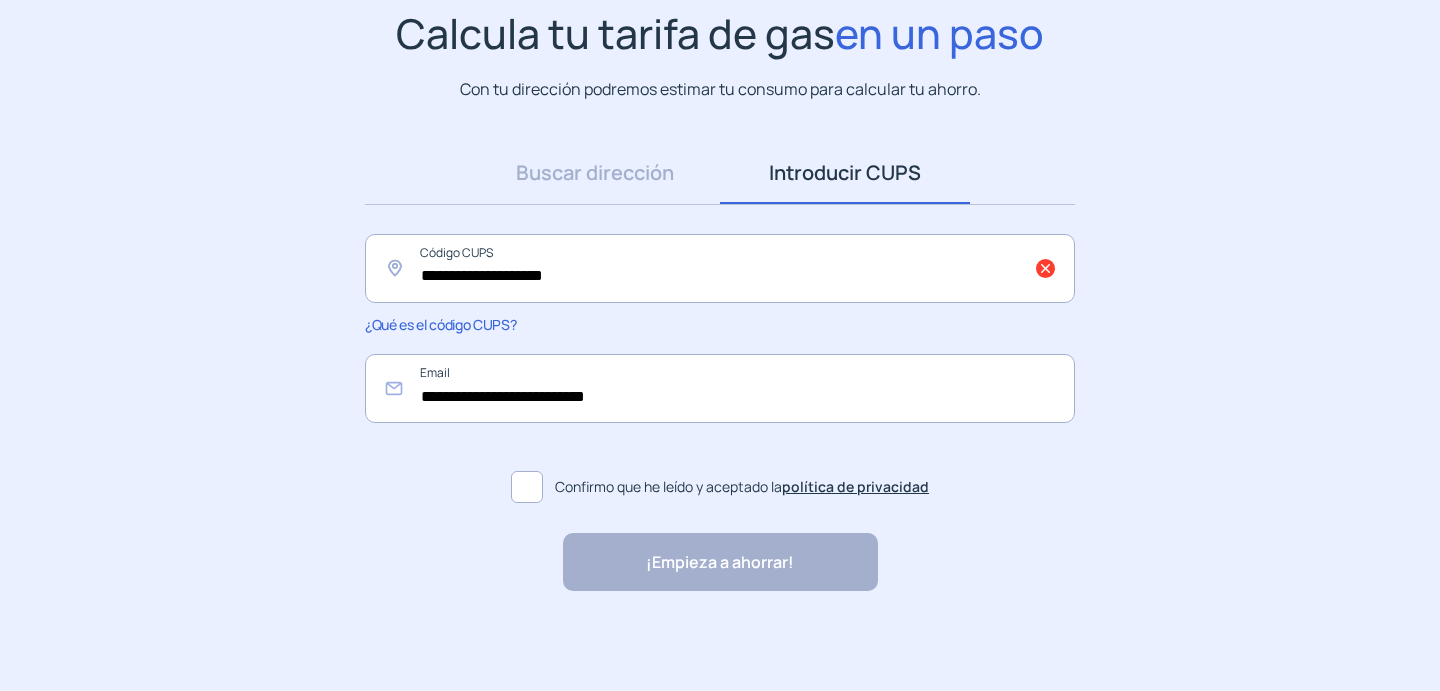 click on "**********" 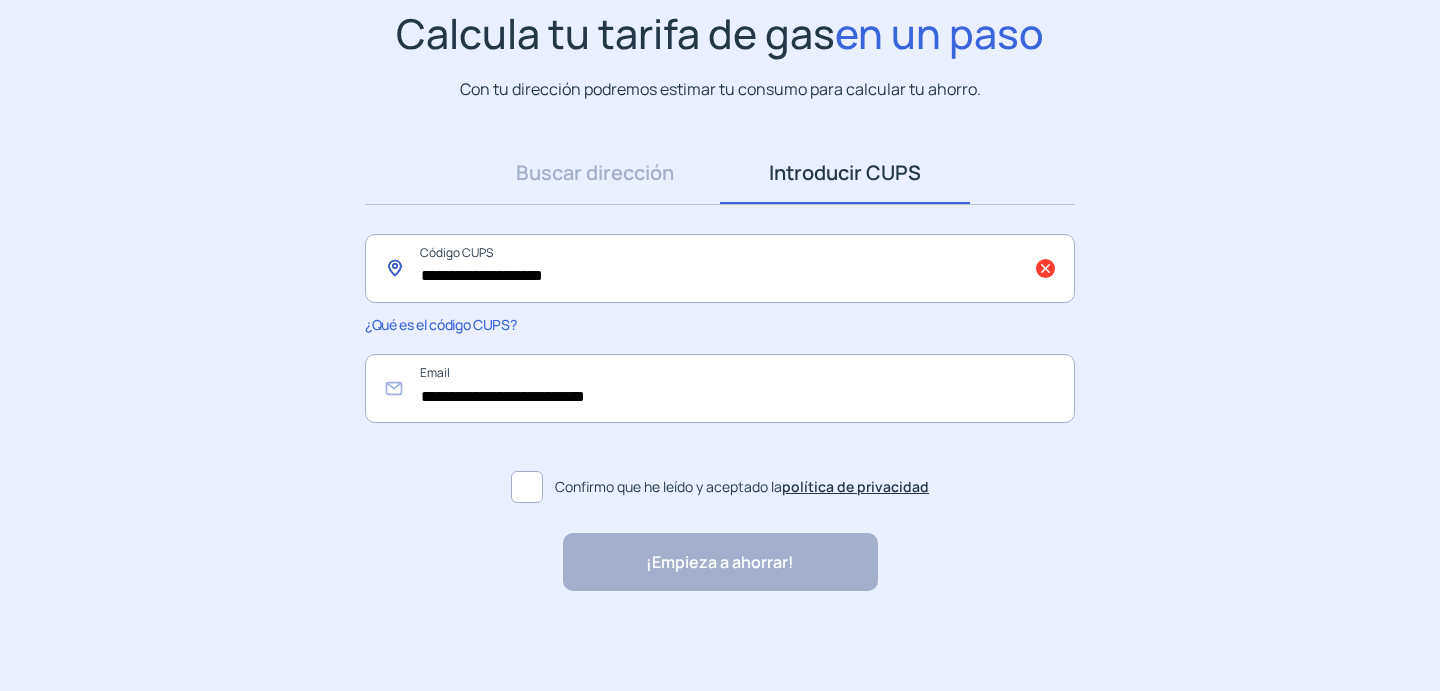 click on "**********" 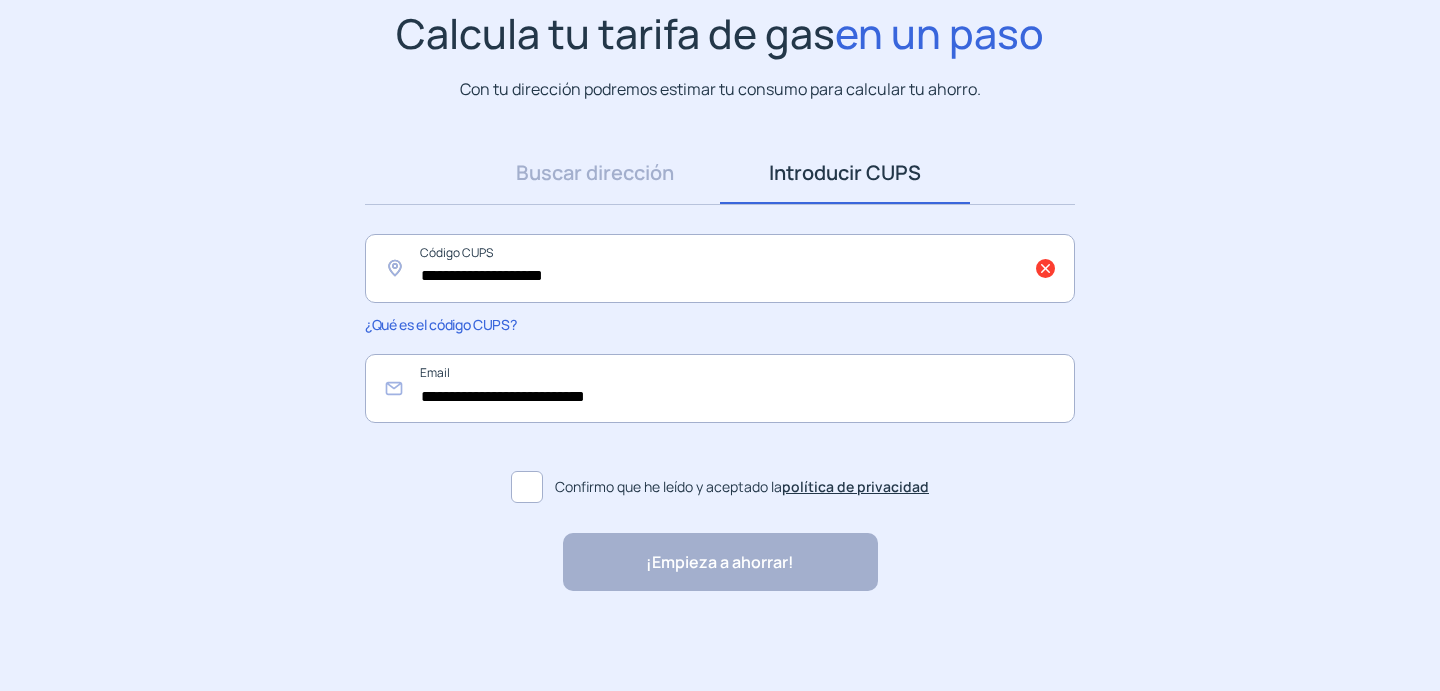 drag, startPoint x: 1213, startPoint y: 429, endPoint x: 1151, endPoint y: 431, distance: 62.03225 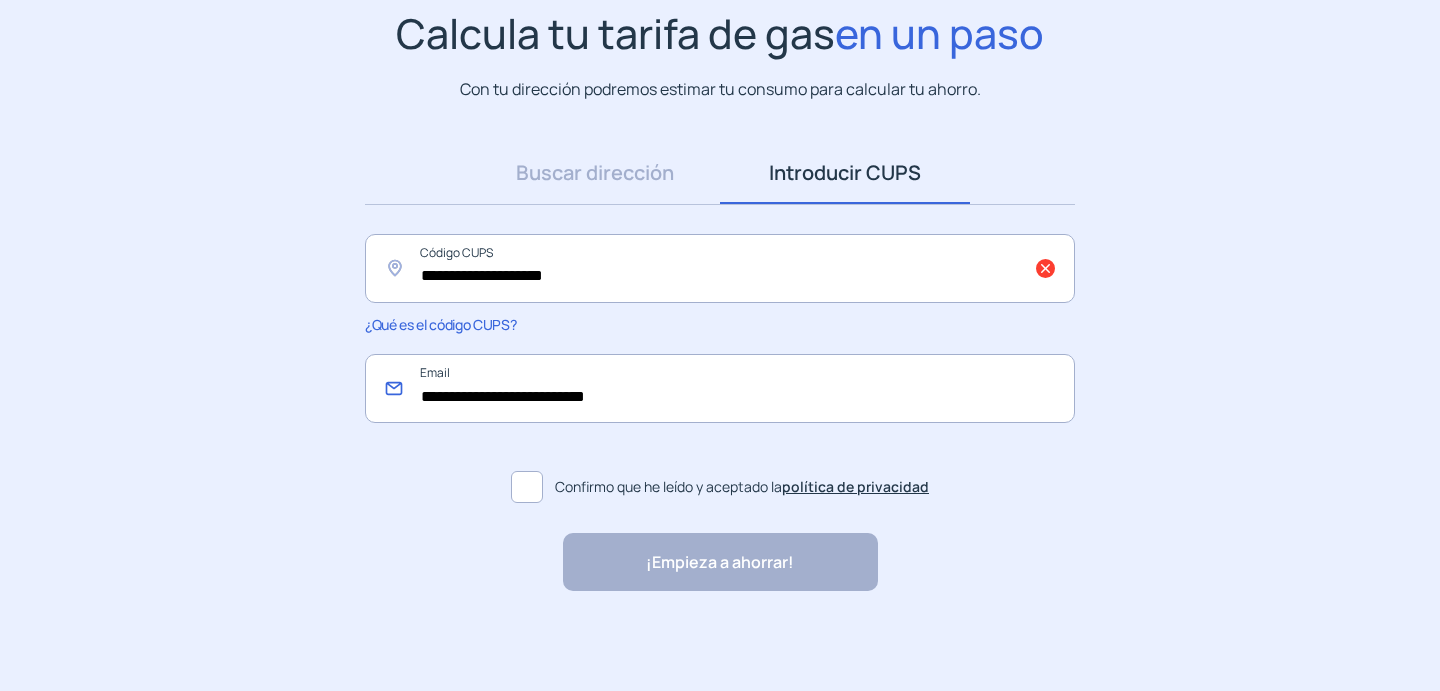 click on "**********" 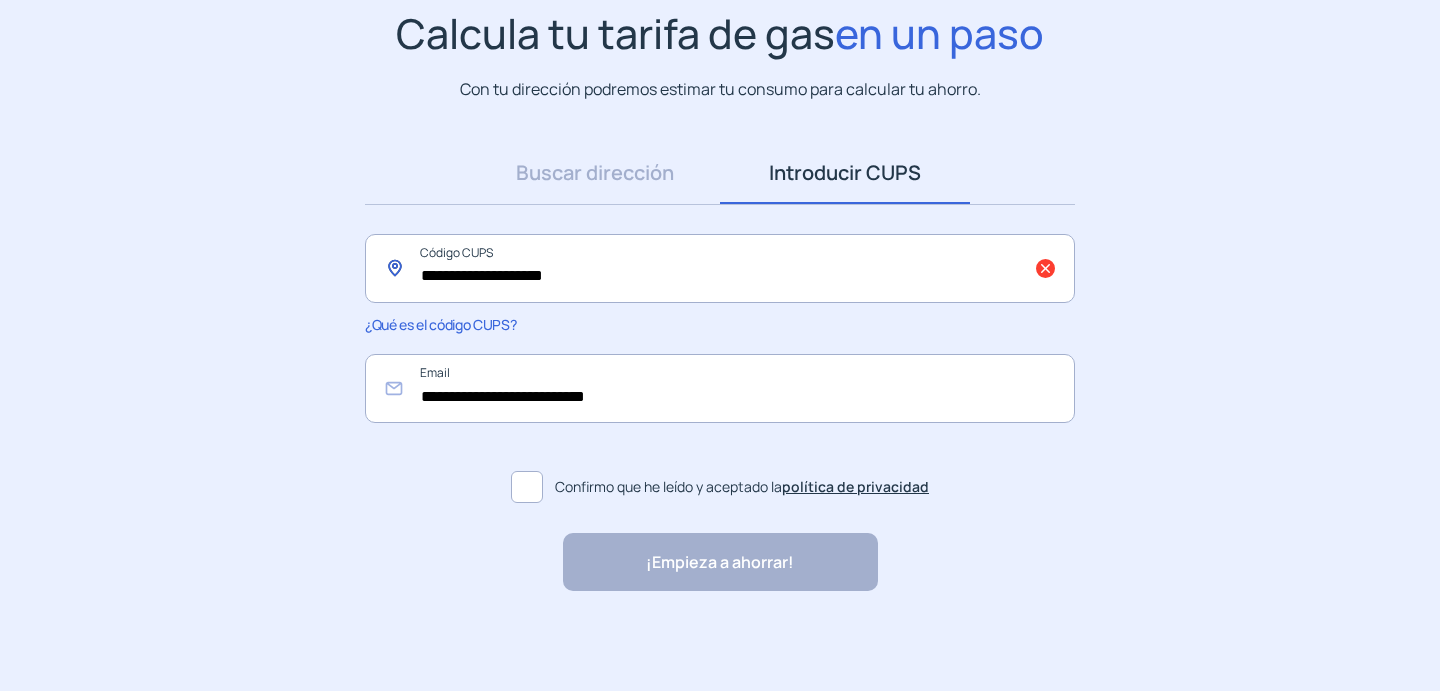 click on "**********" 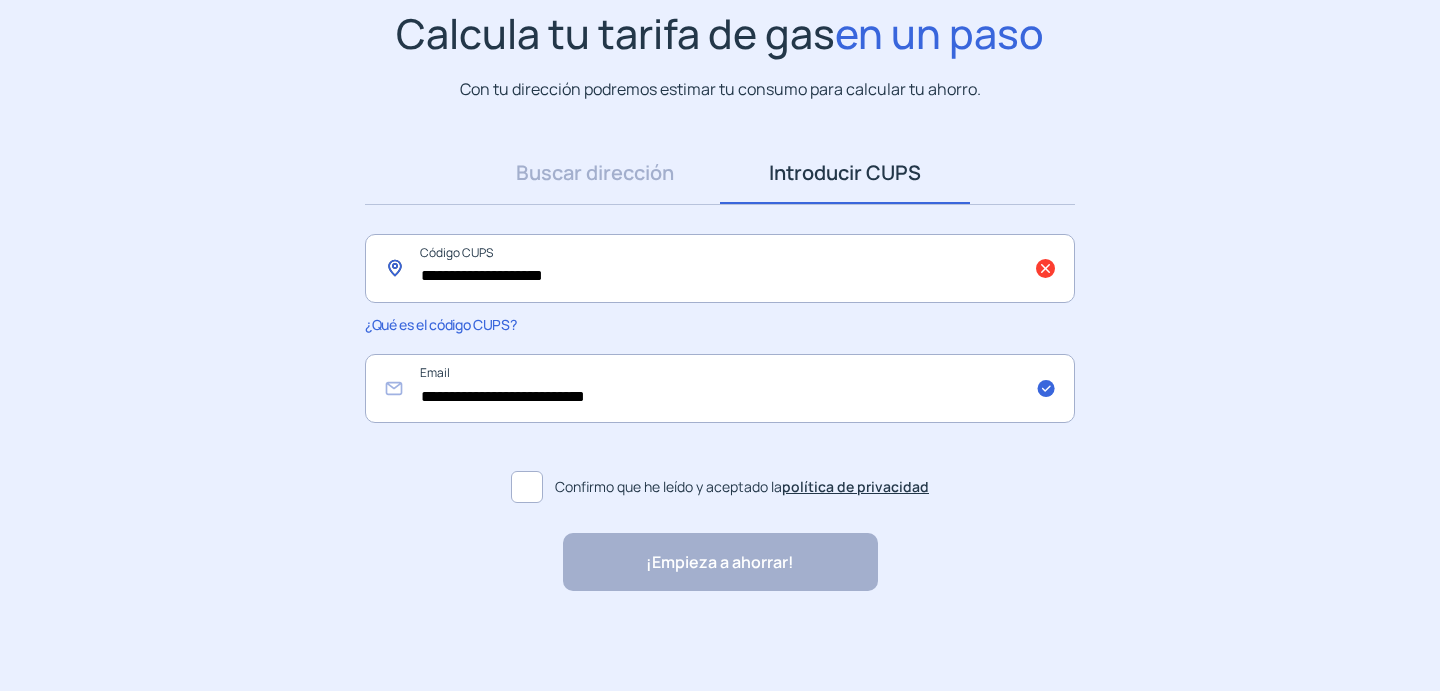 click on "**********" 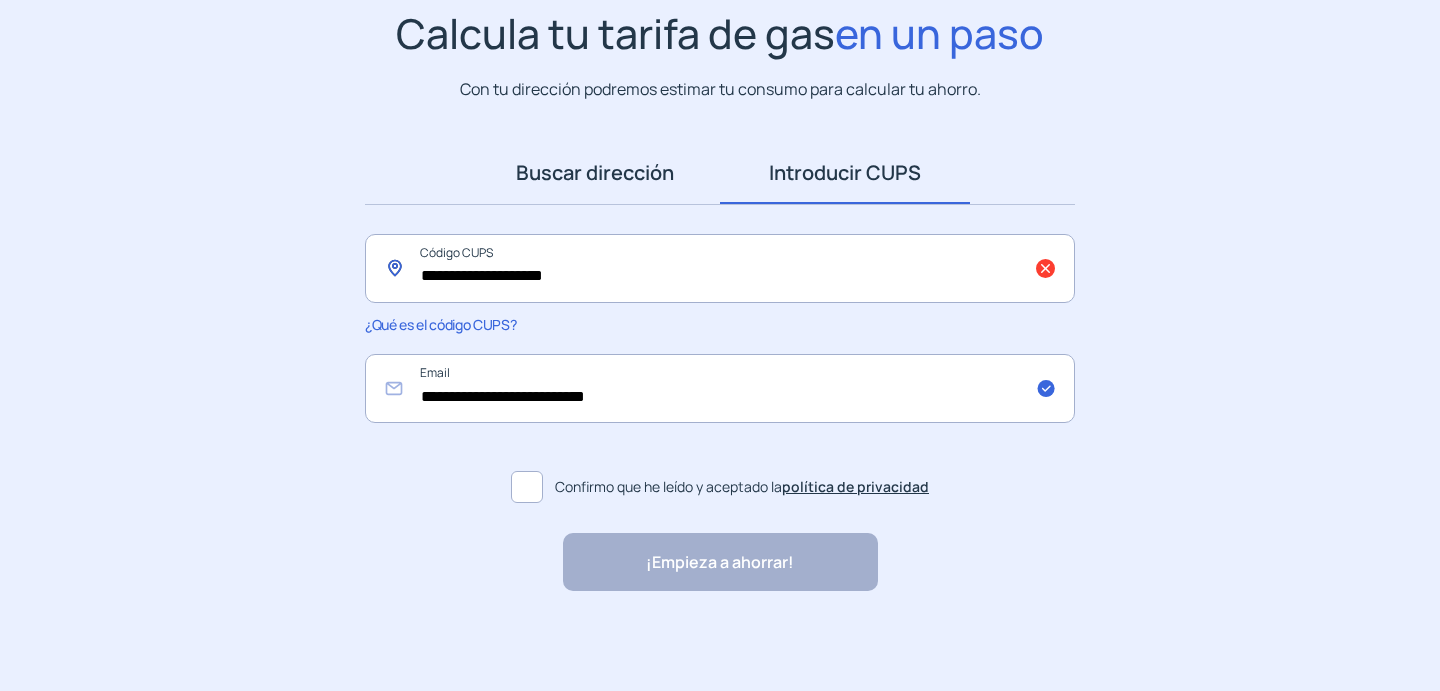 type on "**********" 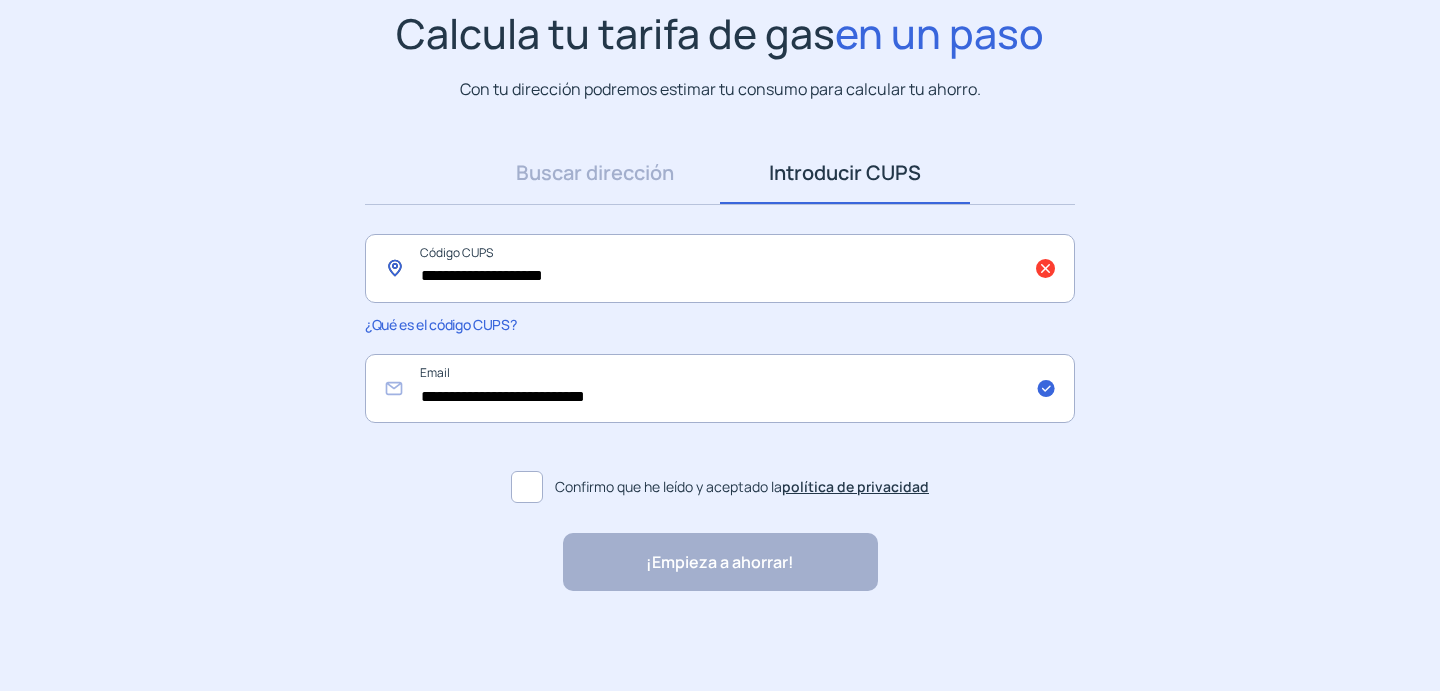 drag, startPoint x: 1053, startPoint y: 281, endPoint x: 1049, endPoint y: 269, distance: 12.649111 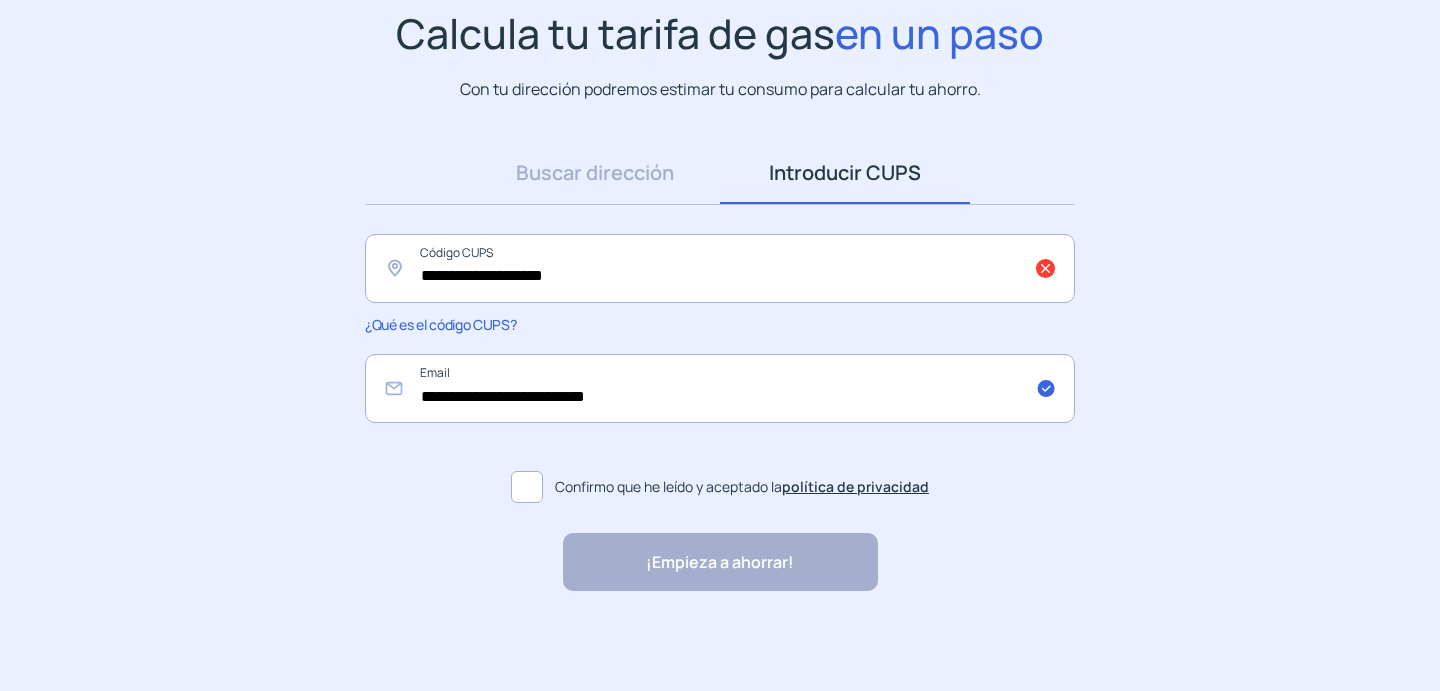 click on "¿Qué es el código CUPS?" 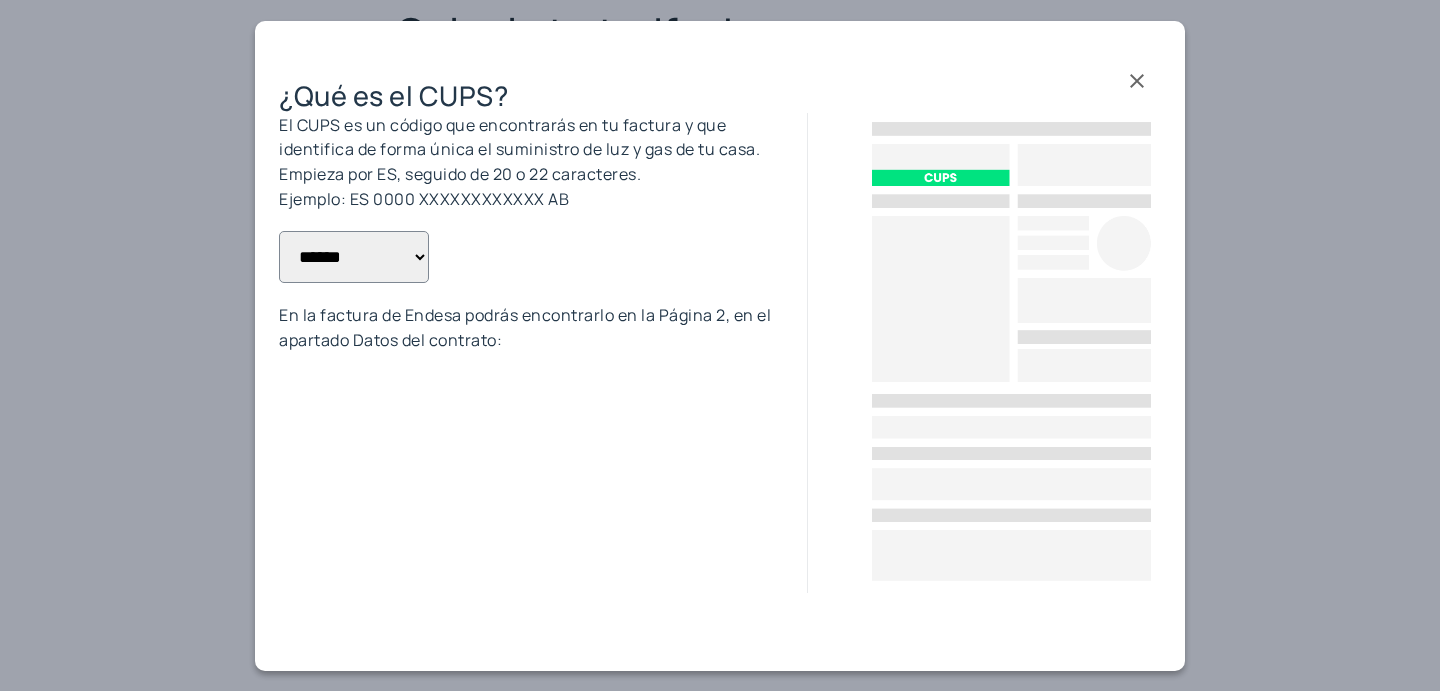 scroll, scrollTop: 0, scrollLeft: 0, axis: both 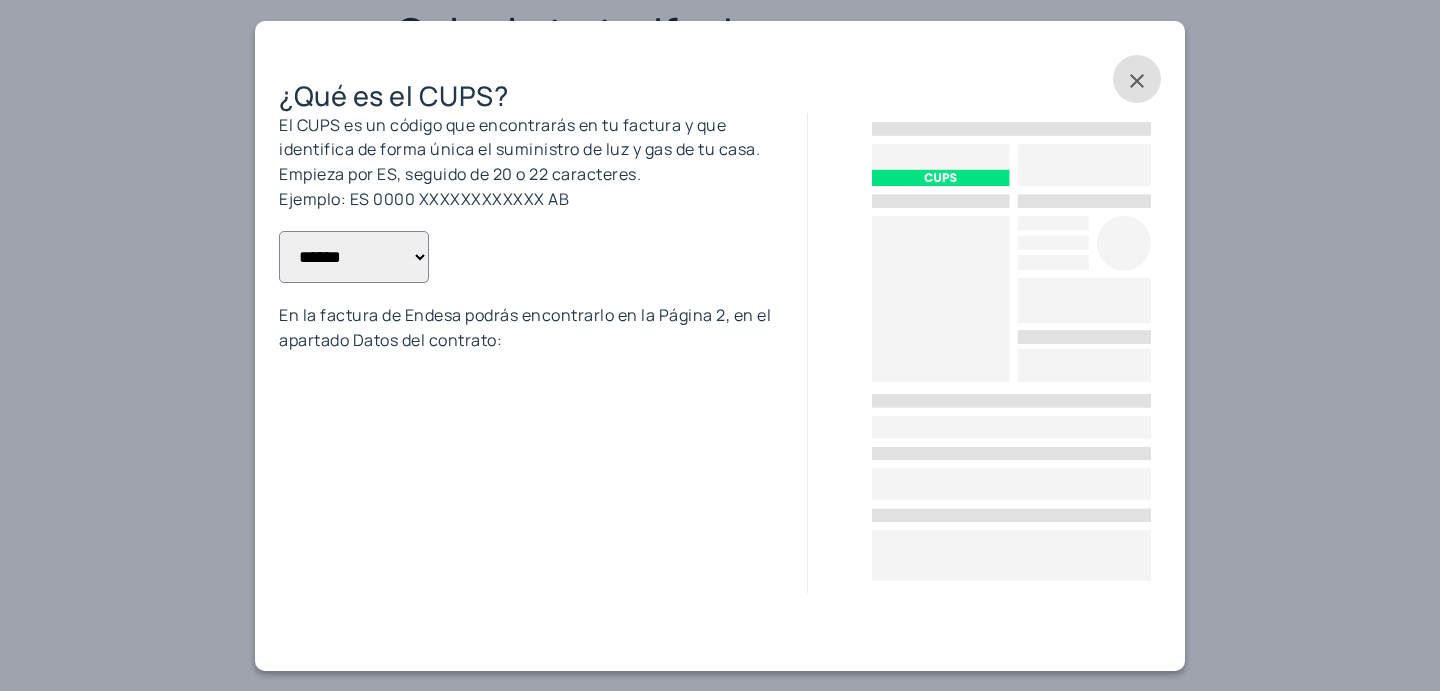 click on "**********" at bounding box center [354, 257] 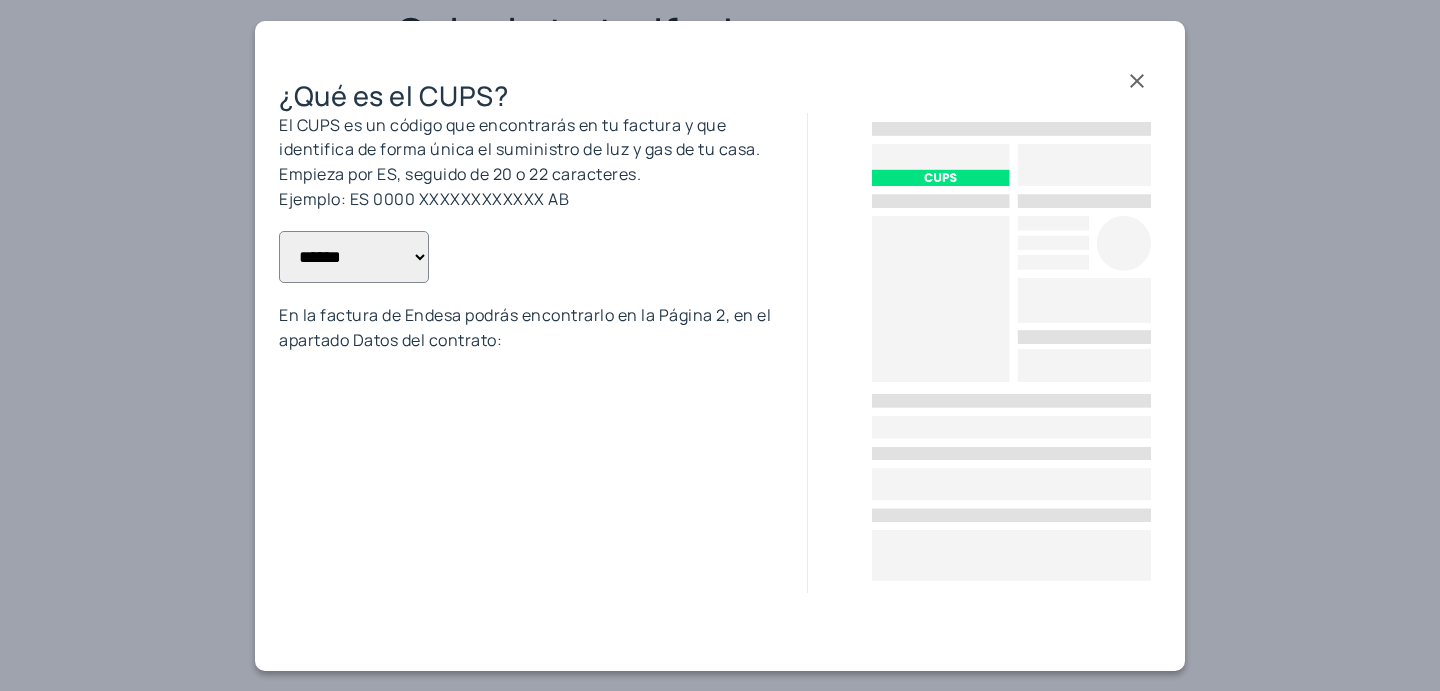 click at bounding box center [1137, 79] 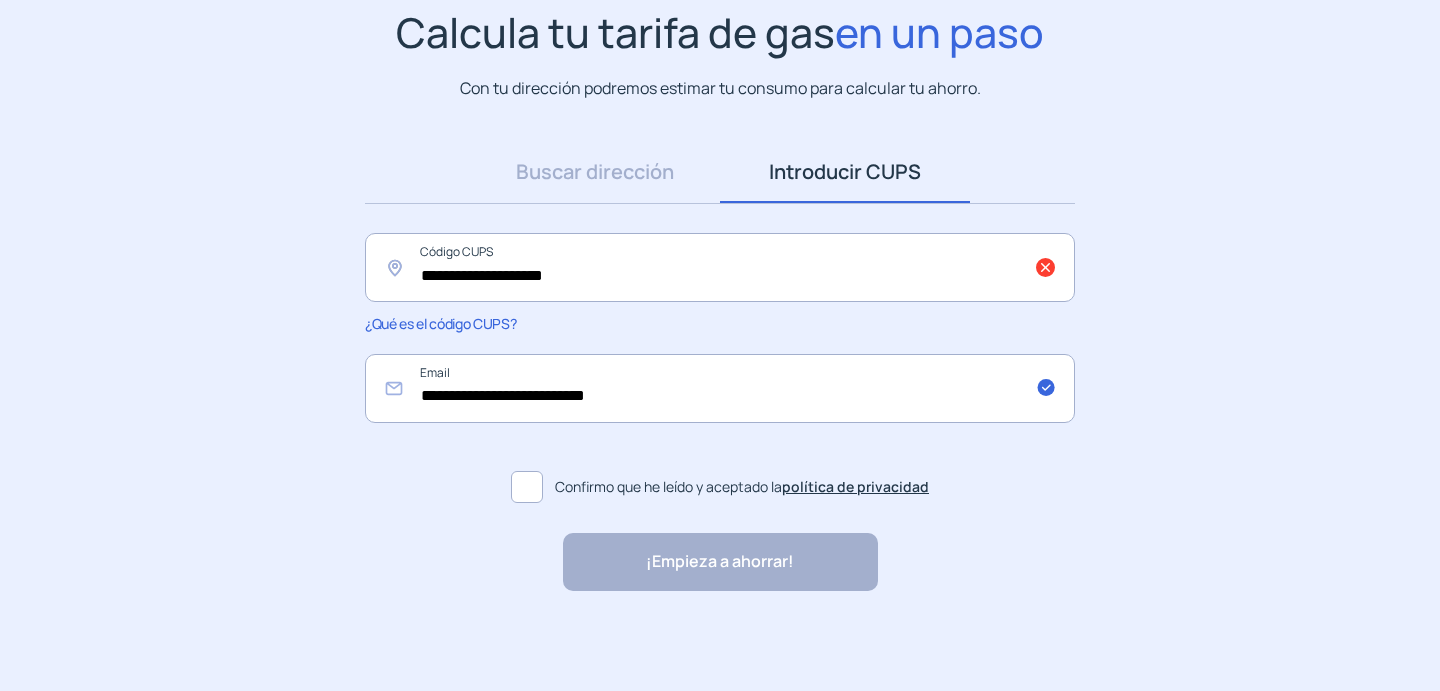 scroll, scrollTop: 157, scrollLeft: 0, axis: vertical 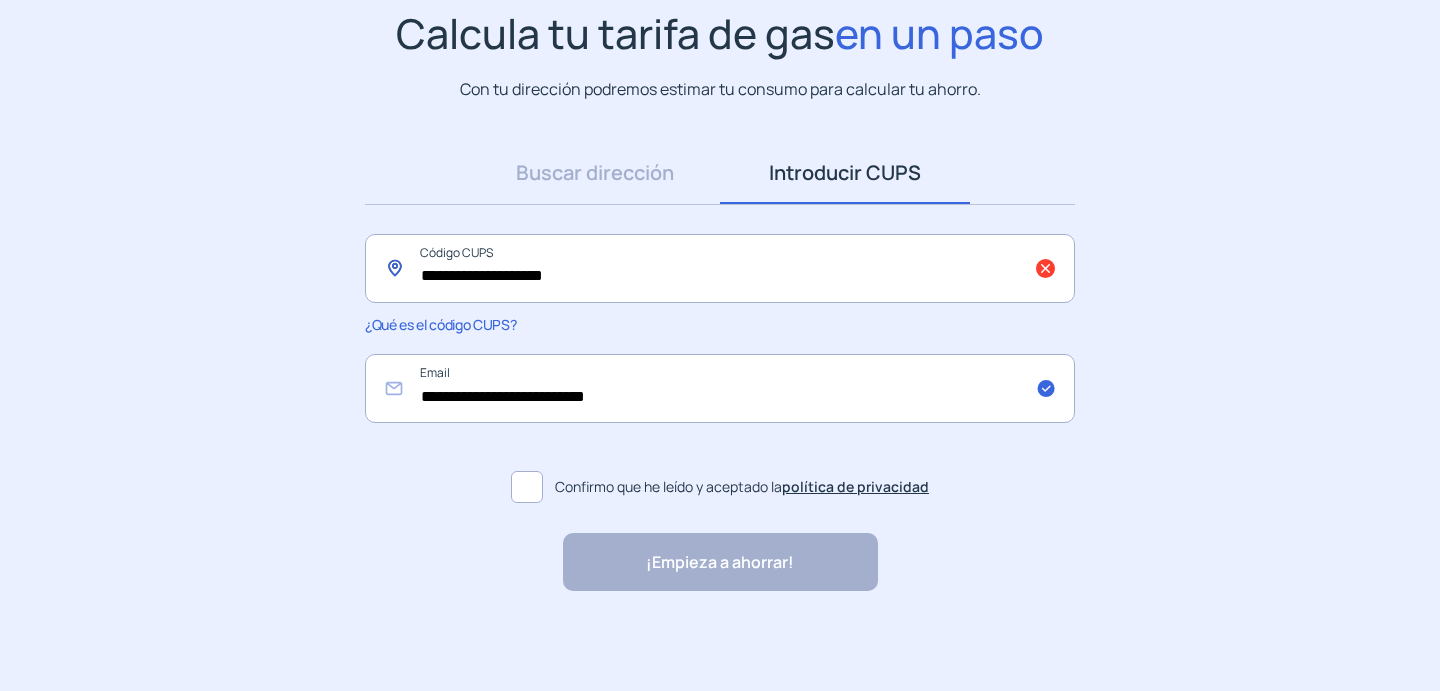 drag, startPoint x: 803, startPoint y: 283, endPoint x: 774, endPoint y: 315, distance: 43.185646 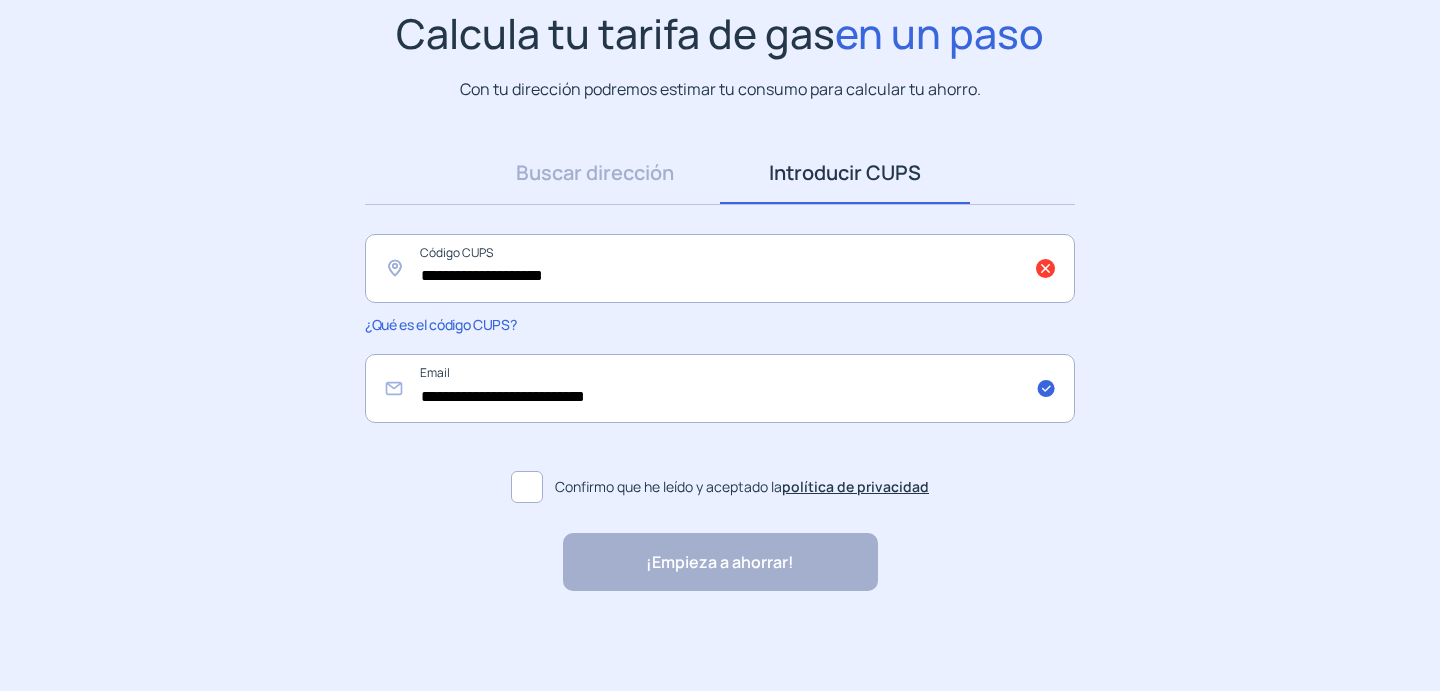 drag, startPoint x: 529, startPoint y: 493, endPoint x: 654, endPoint y: 290, distance: 238.39882 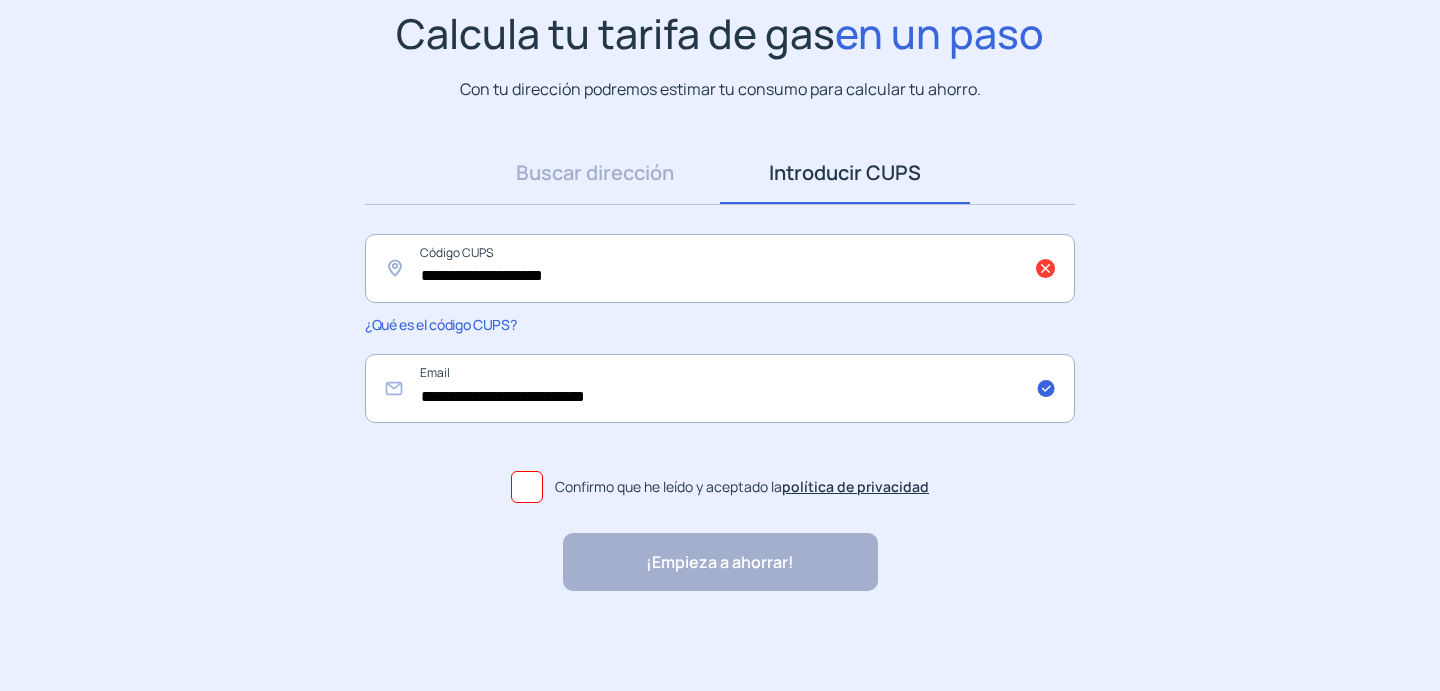 scroll, scrollTop: 0, scrollLeft: 0, axis: both 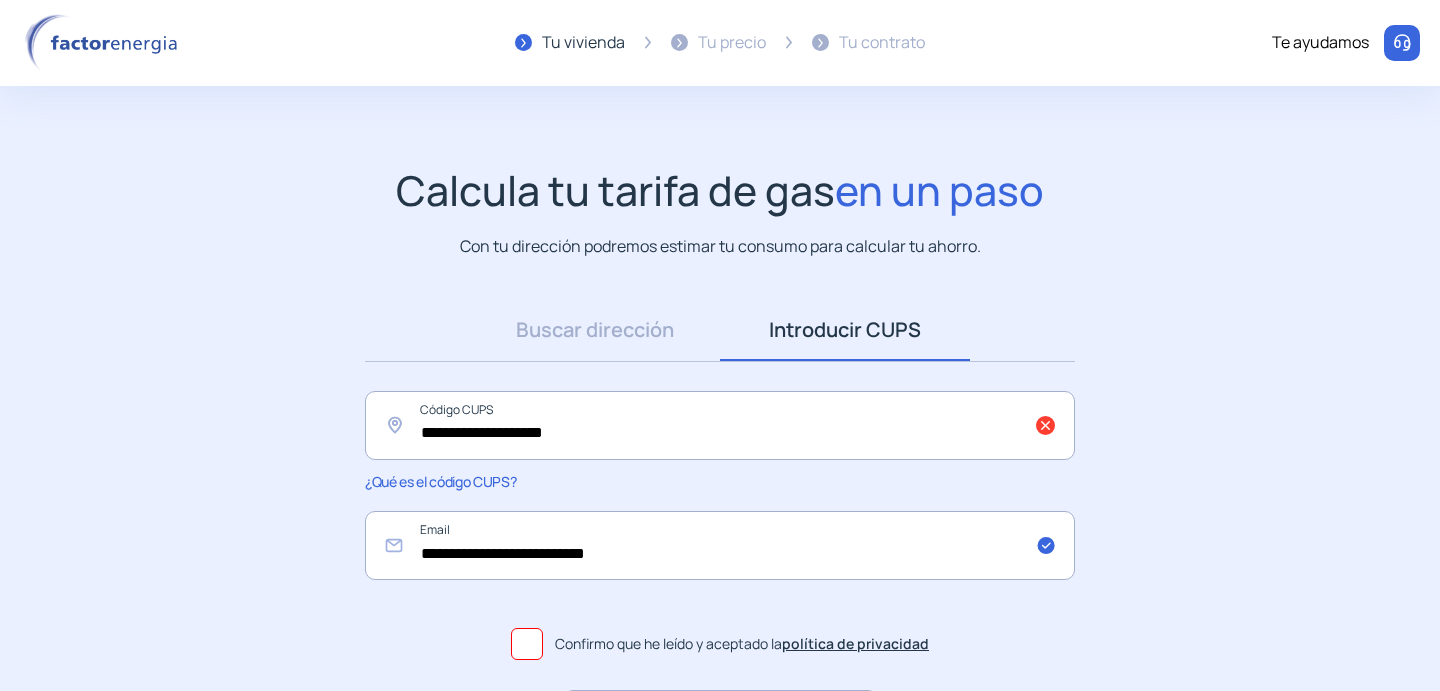 click 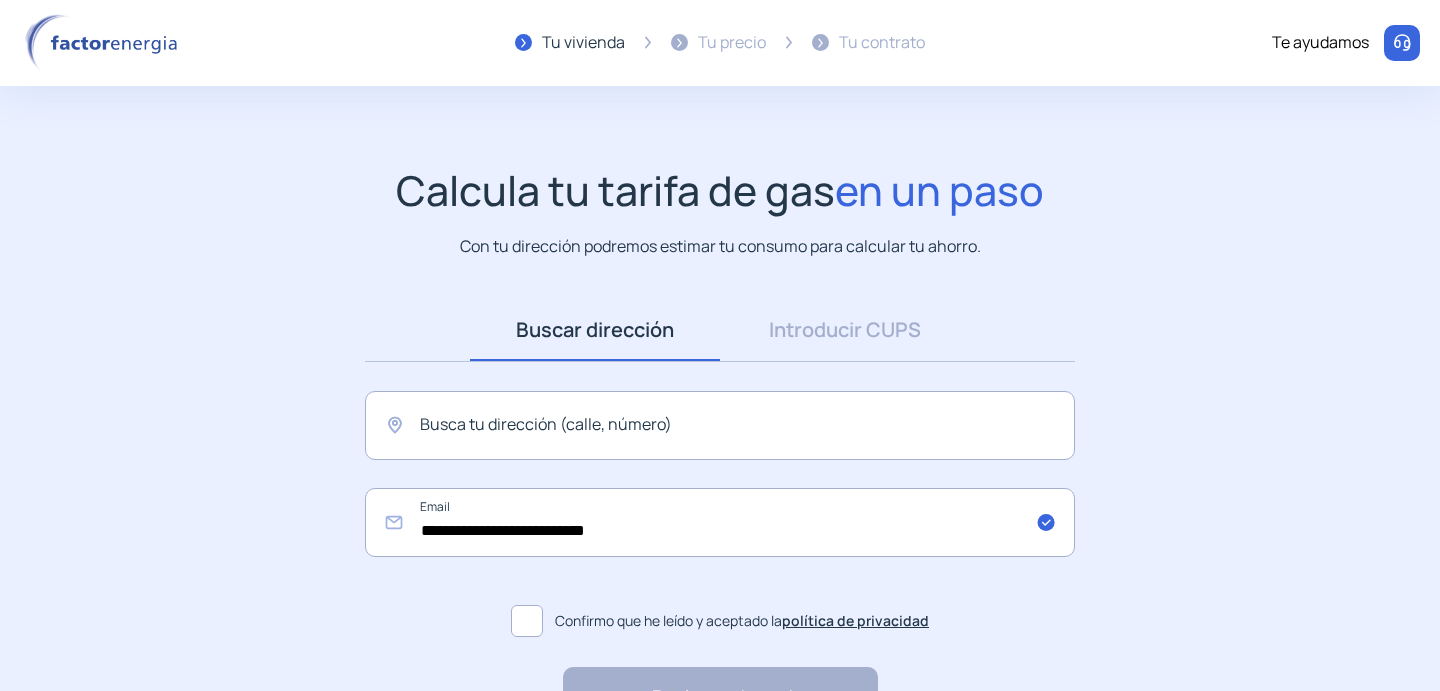 scroll, scrollTop: 0, scrollLeft: 0, axis: both 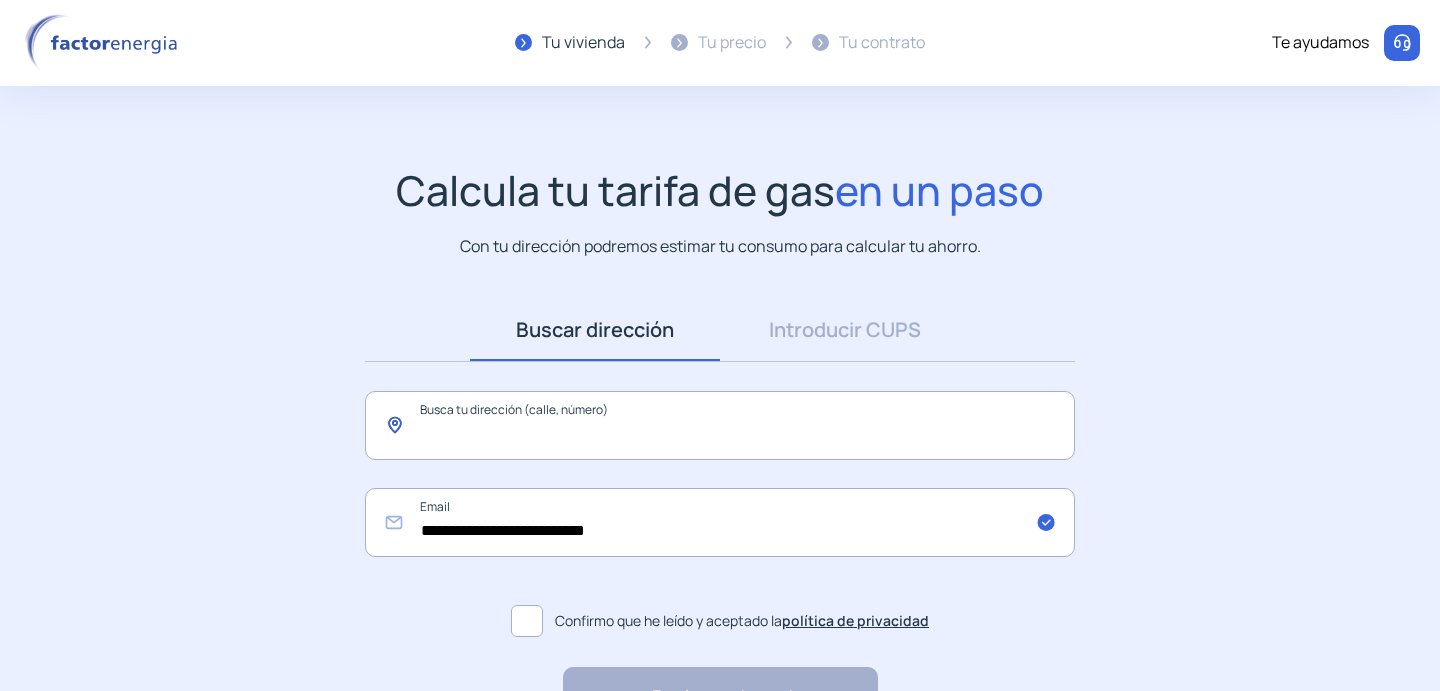 drag, startPoint x: 676, startPoint y: 431, endPoint x: 709, endPoint y: 425, distance: 33.54102 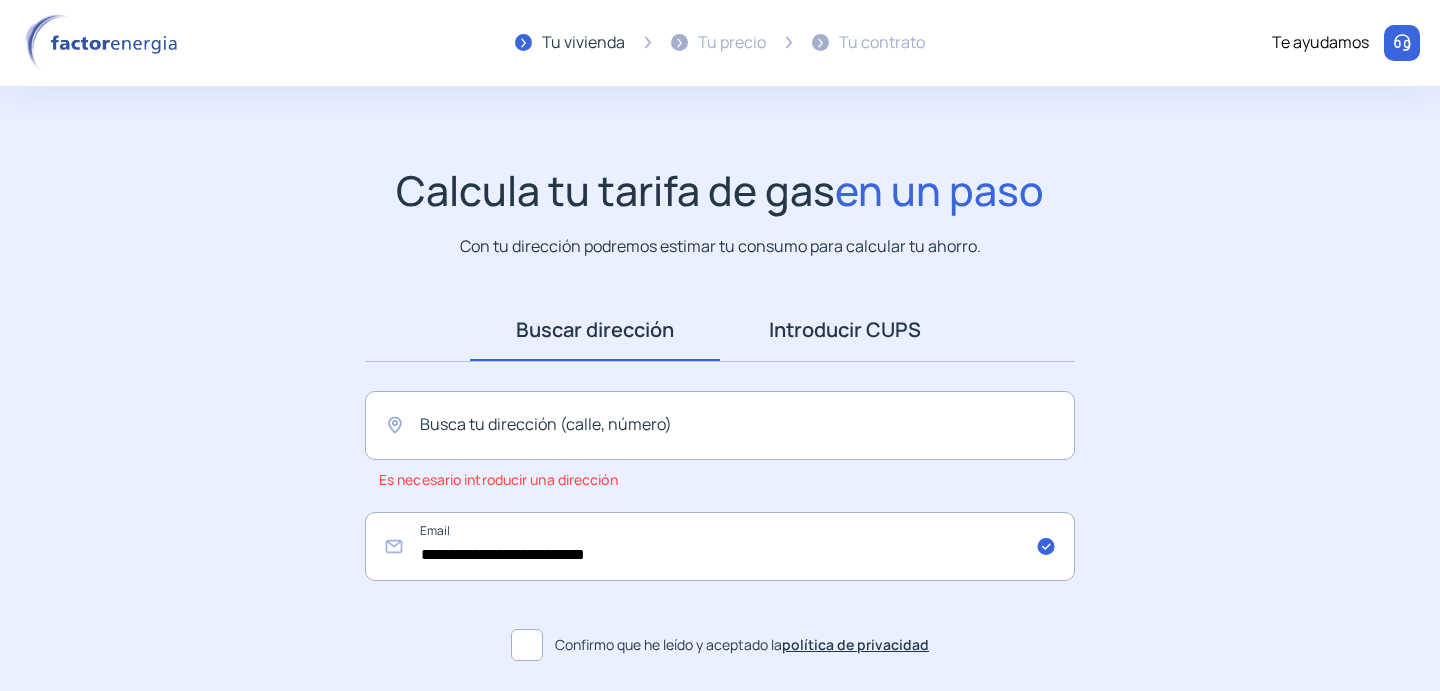 click on "Introducir CUPS" at bounding box center (845, 330) 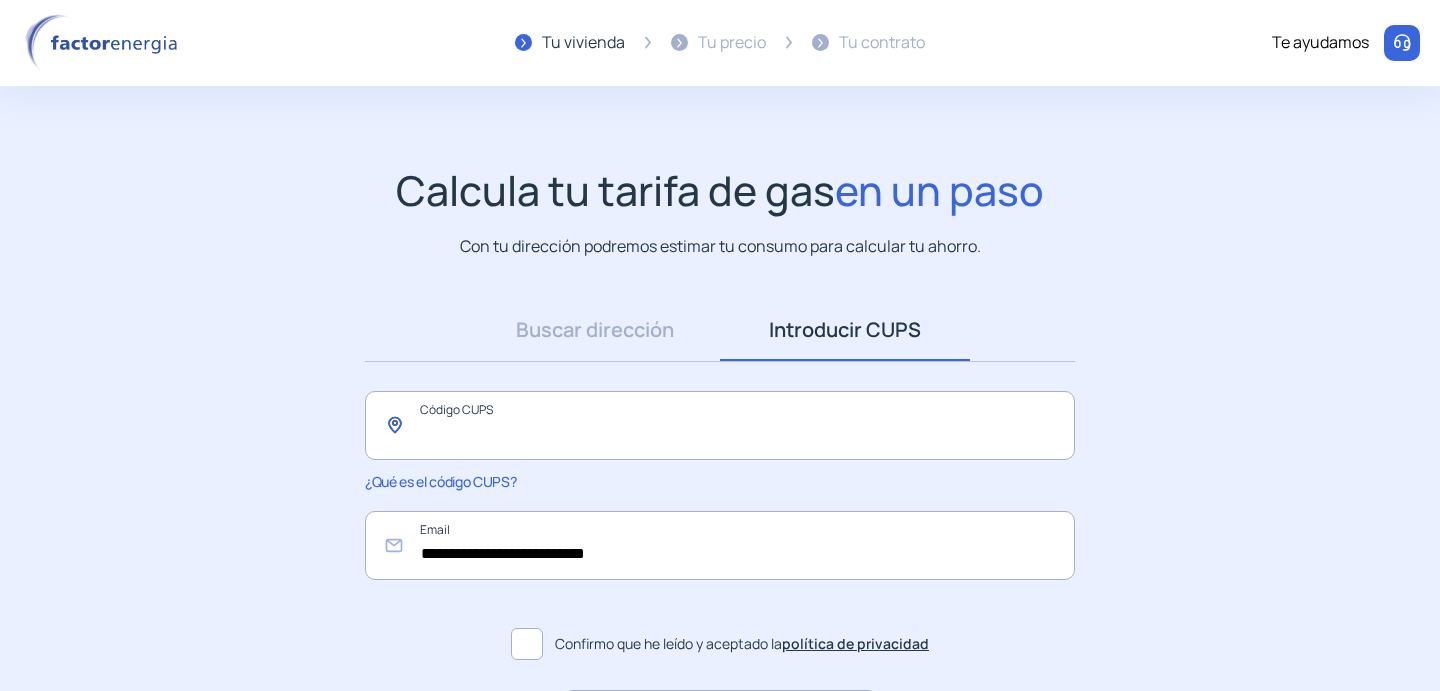 click 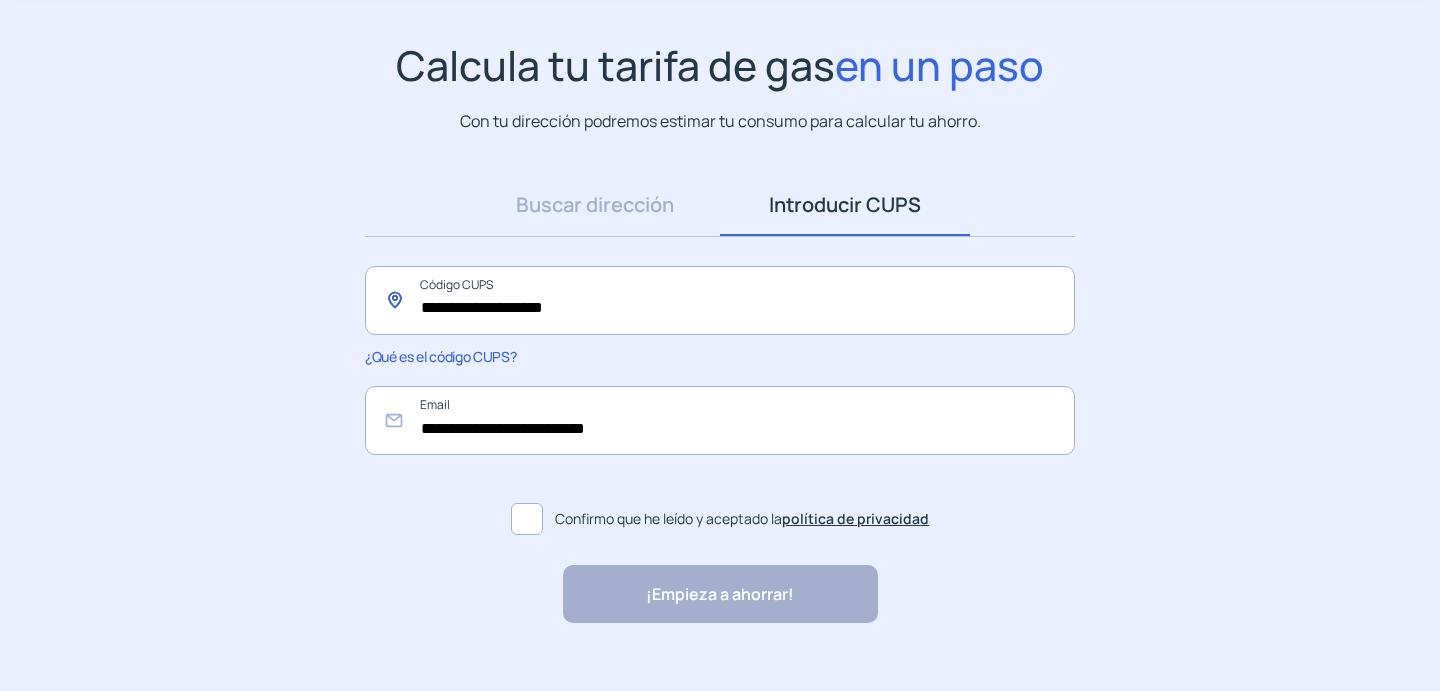 scroll, scrollTop: 157, scrollLeft: 0, axis: vertical 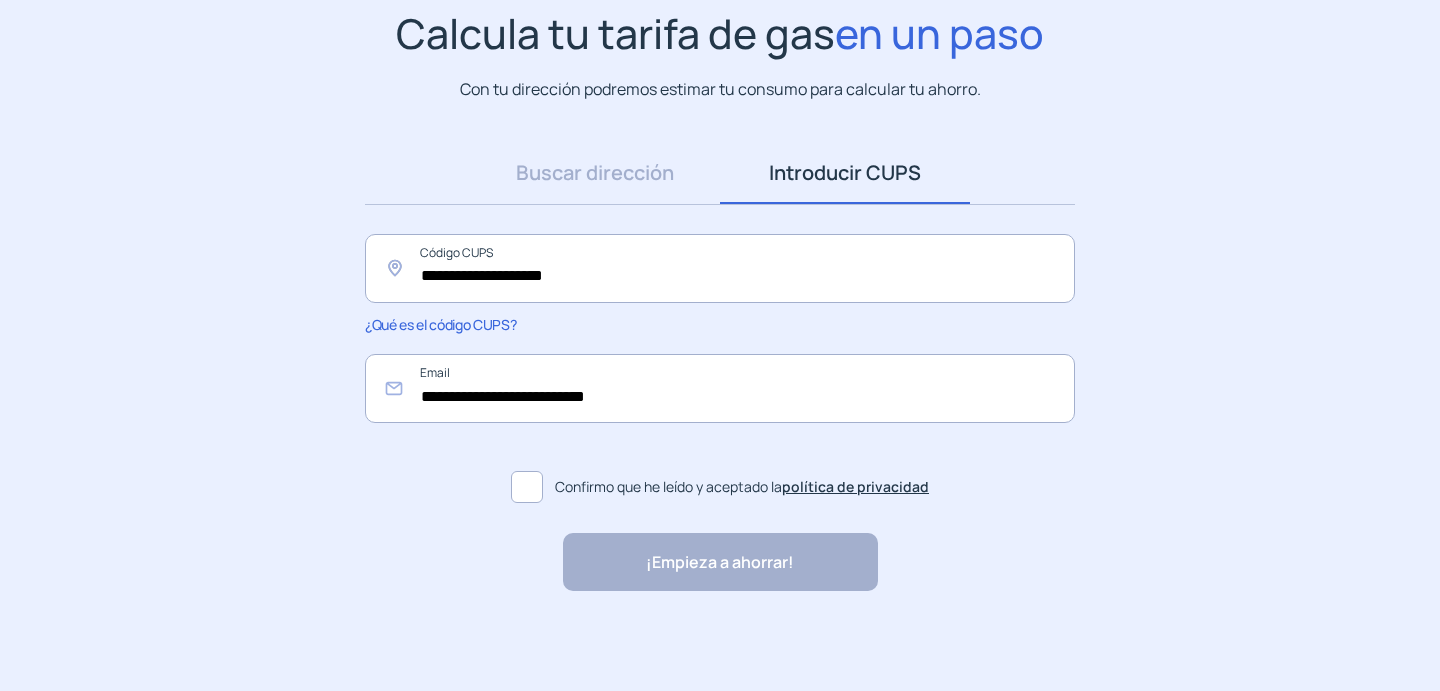click 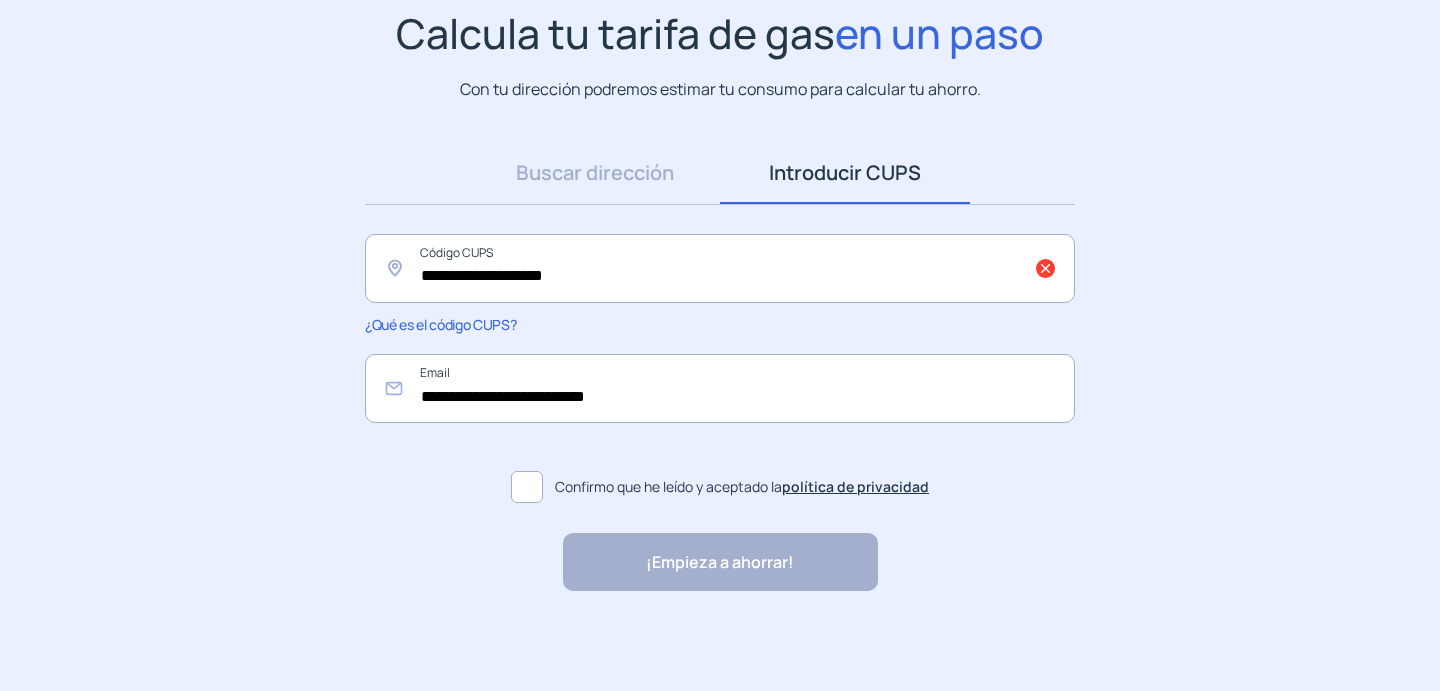 click on "¡Empieza a ahorrar! "Excelente servicio y atención al cliente" "Respeto por el cliente y variedad de tarifas" "Todo genial y muy rápido" "Rapidez y buen trato al cliente"" 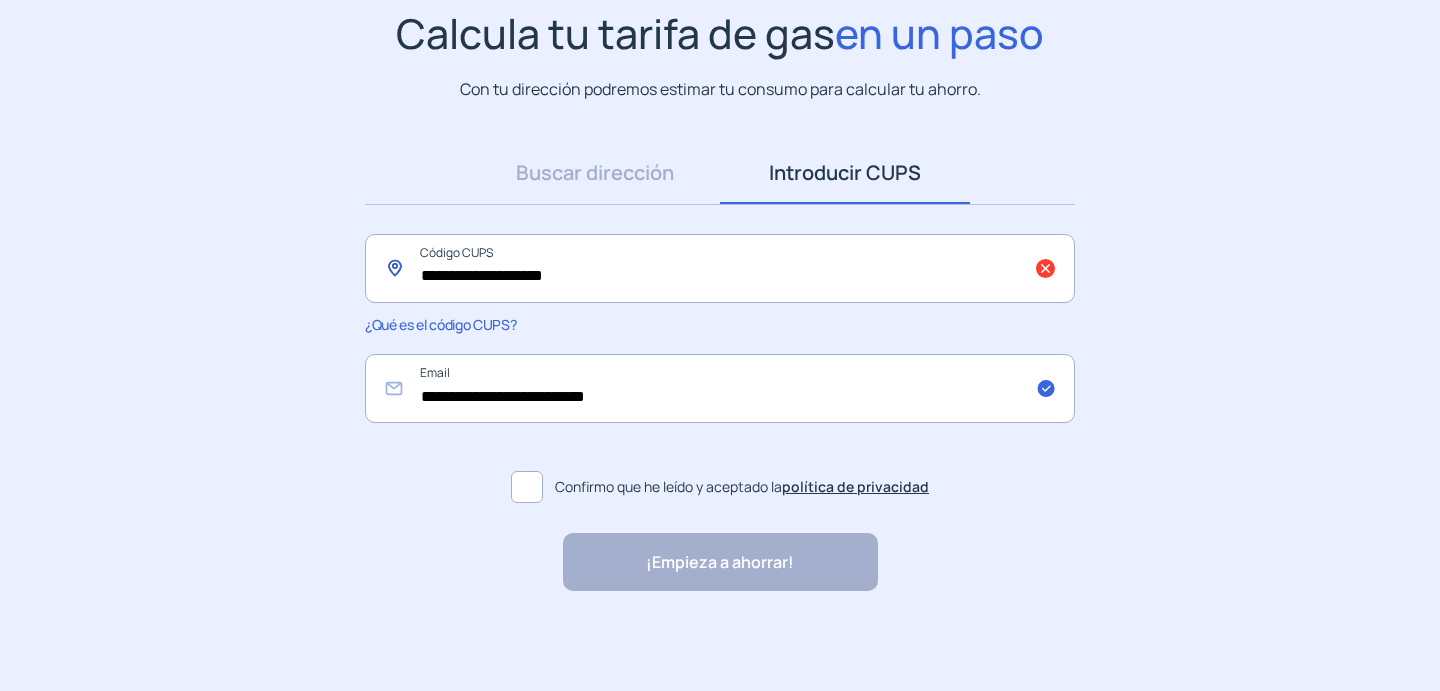 click on "**********" 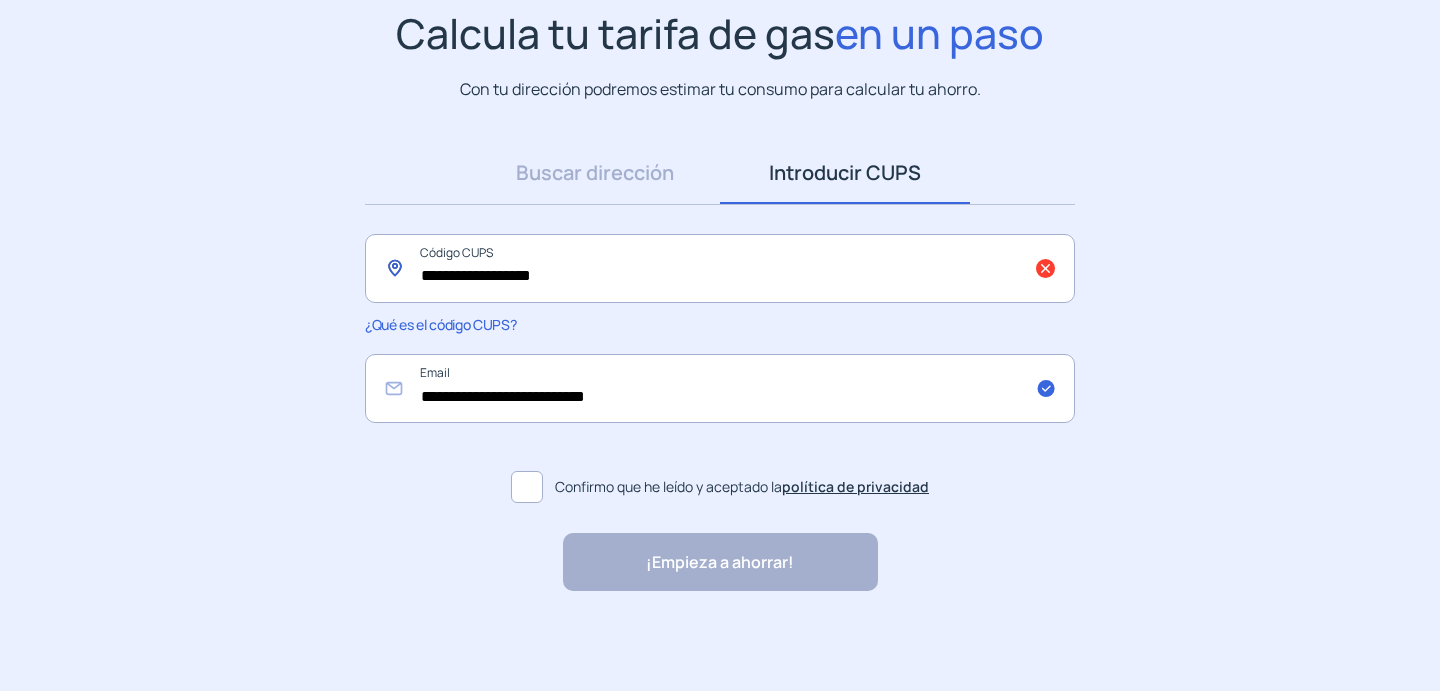 click on "**********" 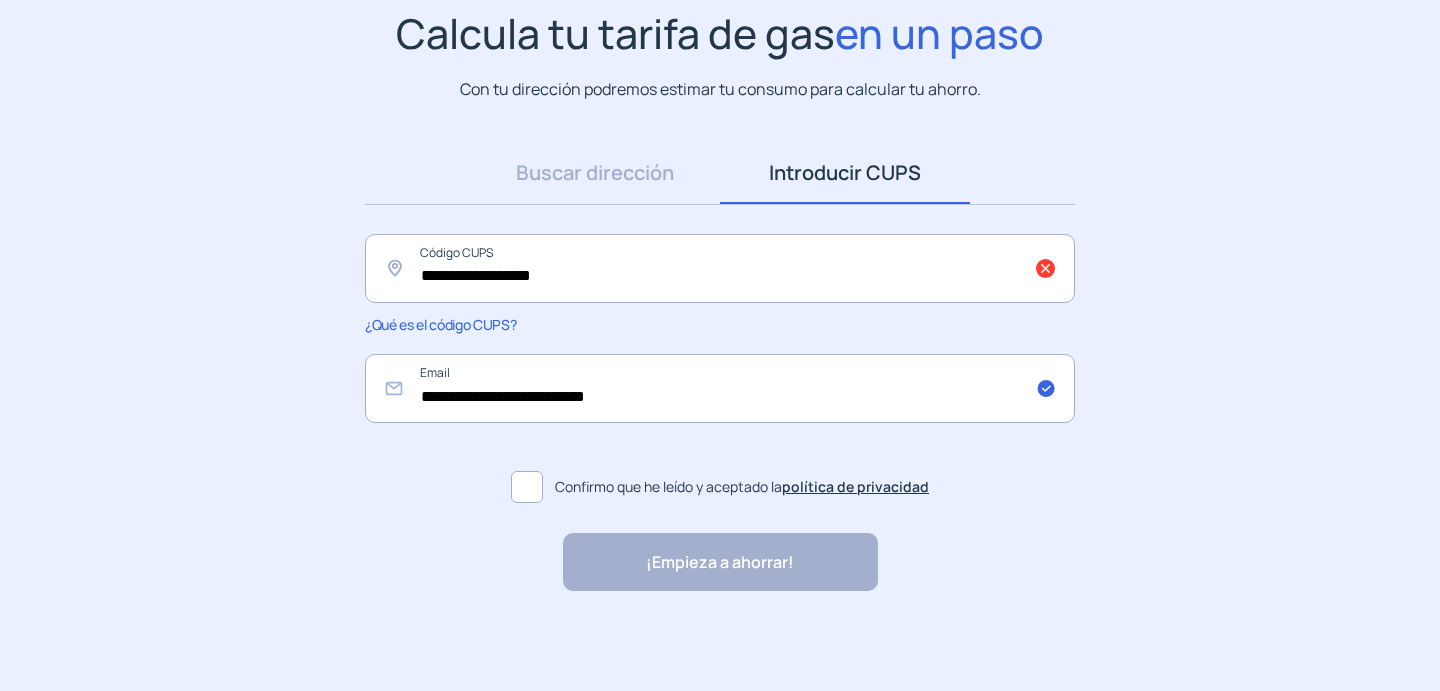 drag, startPoint x: 893, startPoint y: 177, endPoint x: 779, endPoint y: 196, distance: 115.57249 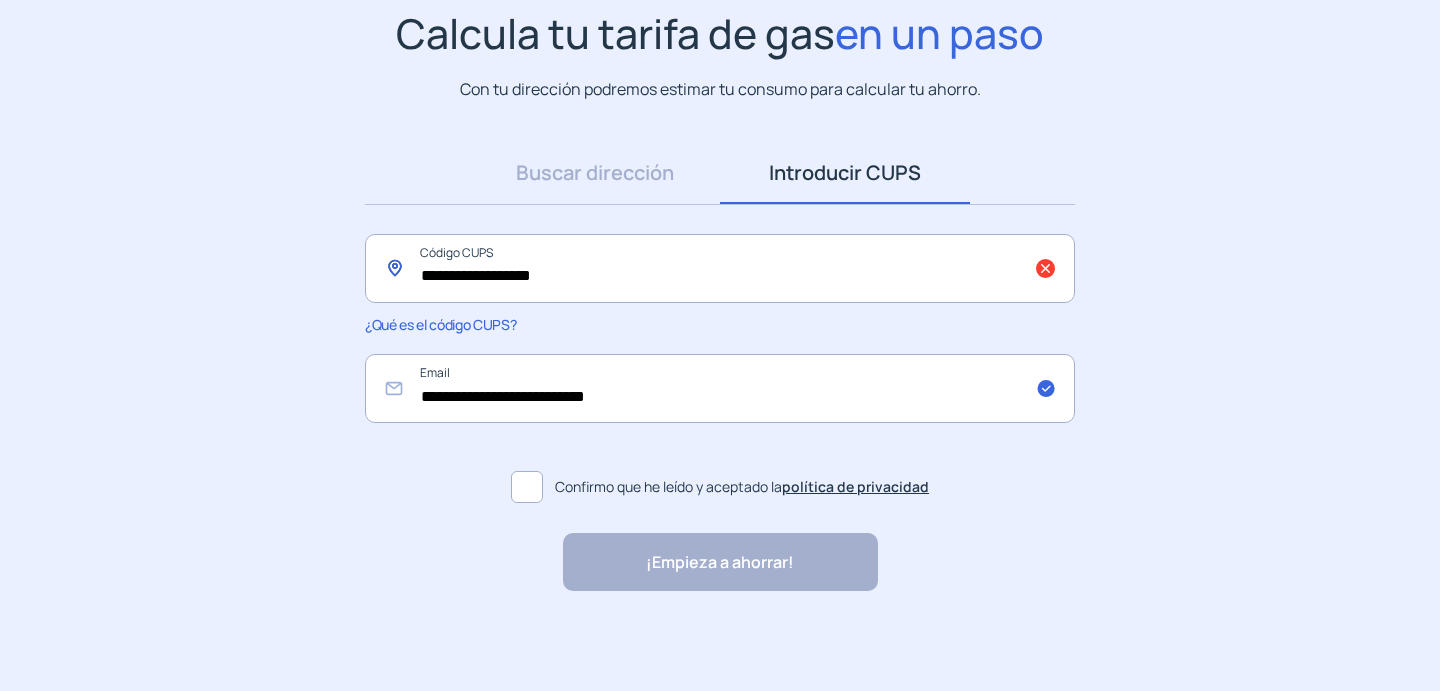click on "**********" 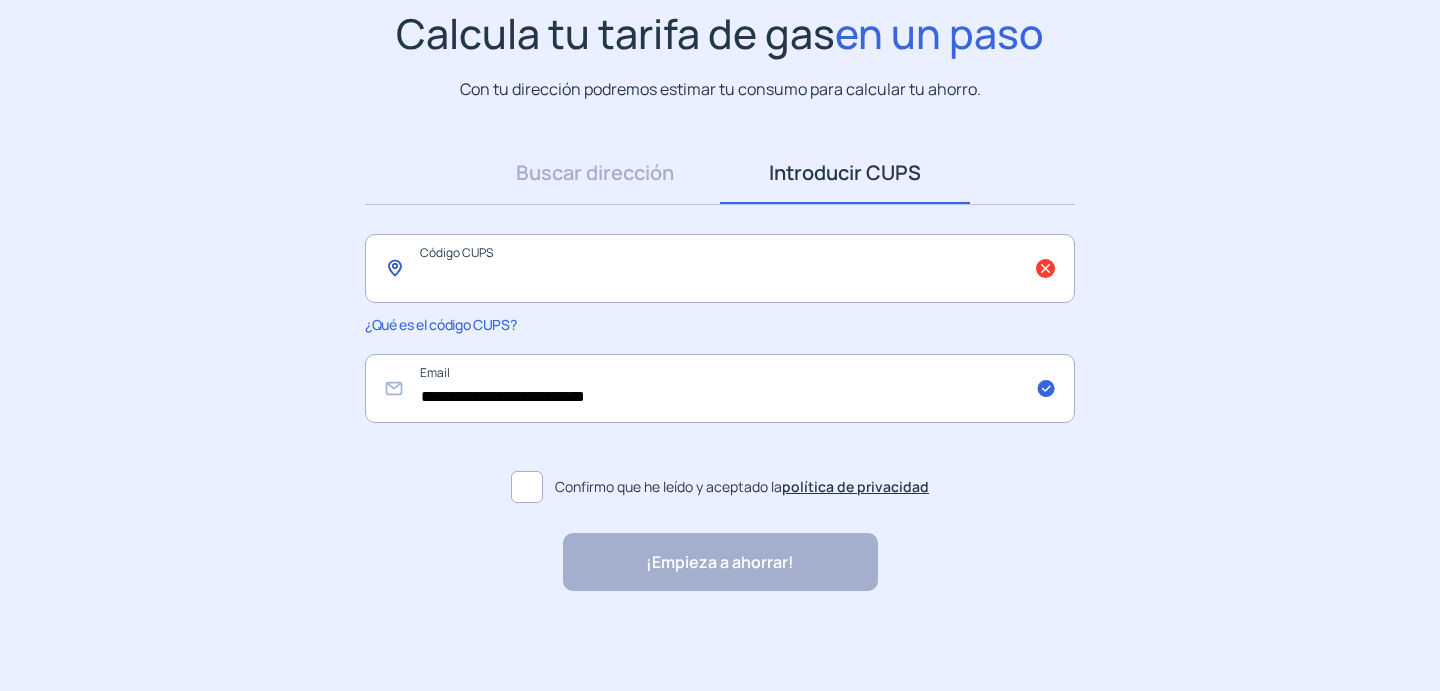 type 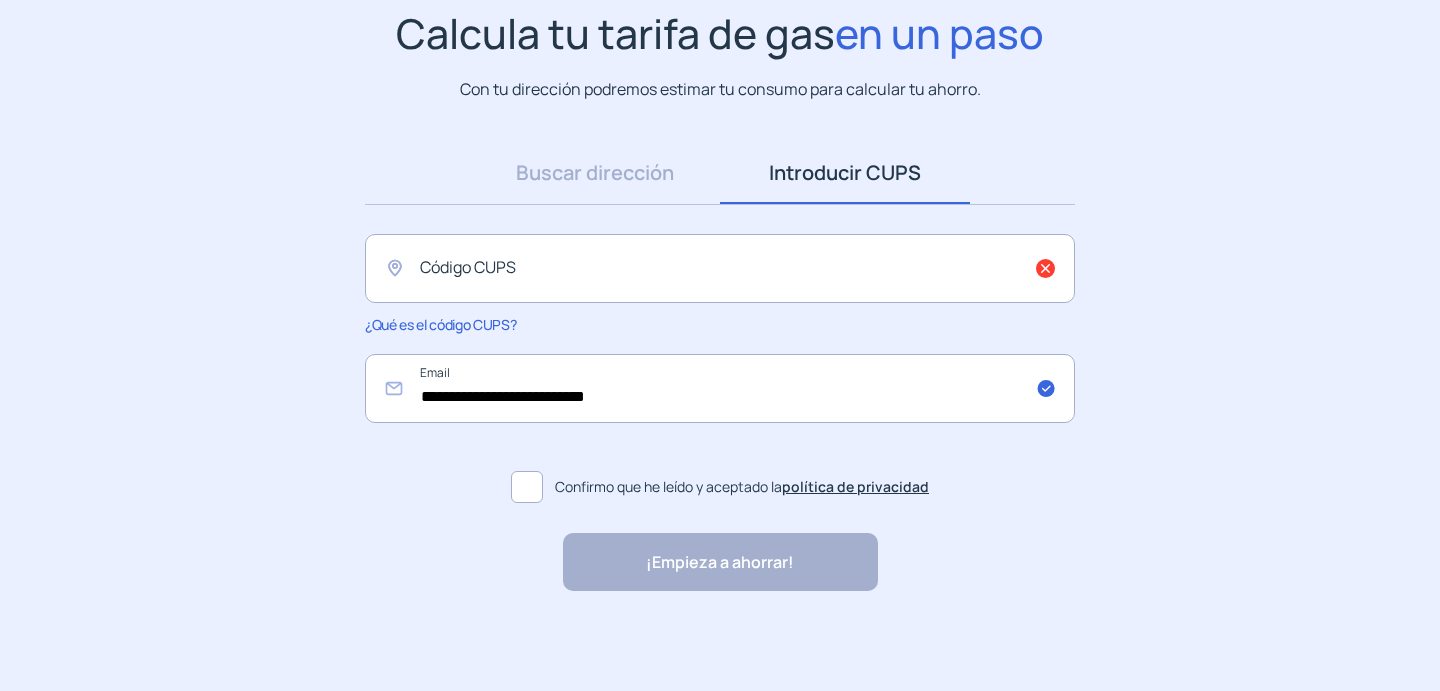 click on "¿Qué es el código CUPS?" 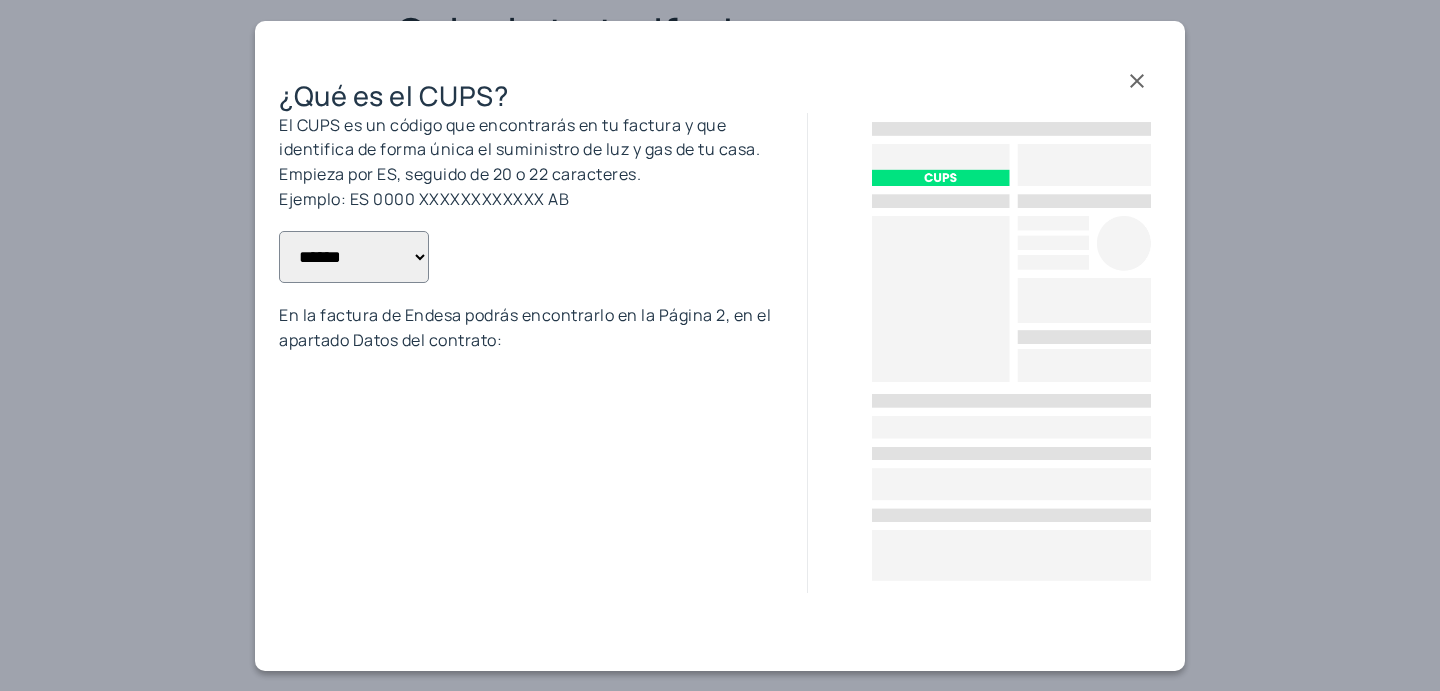 scroll, scrollTop: 0, scrollLeft: 0, axis: both 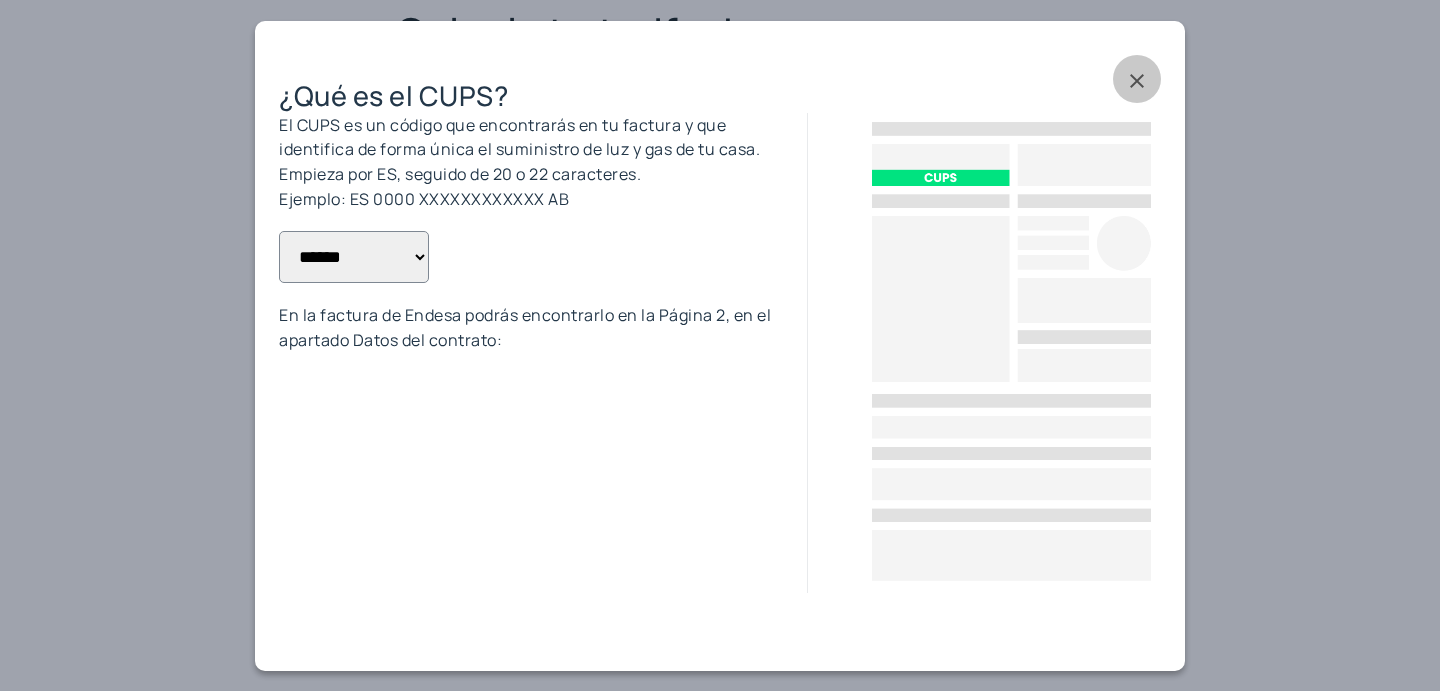click at bounding box center (1137, 79) 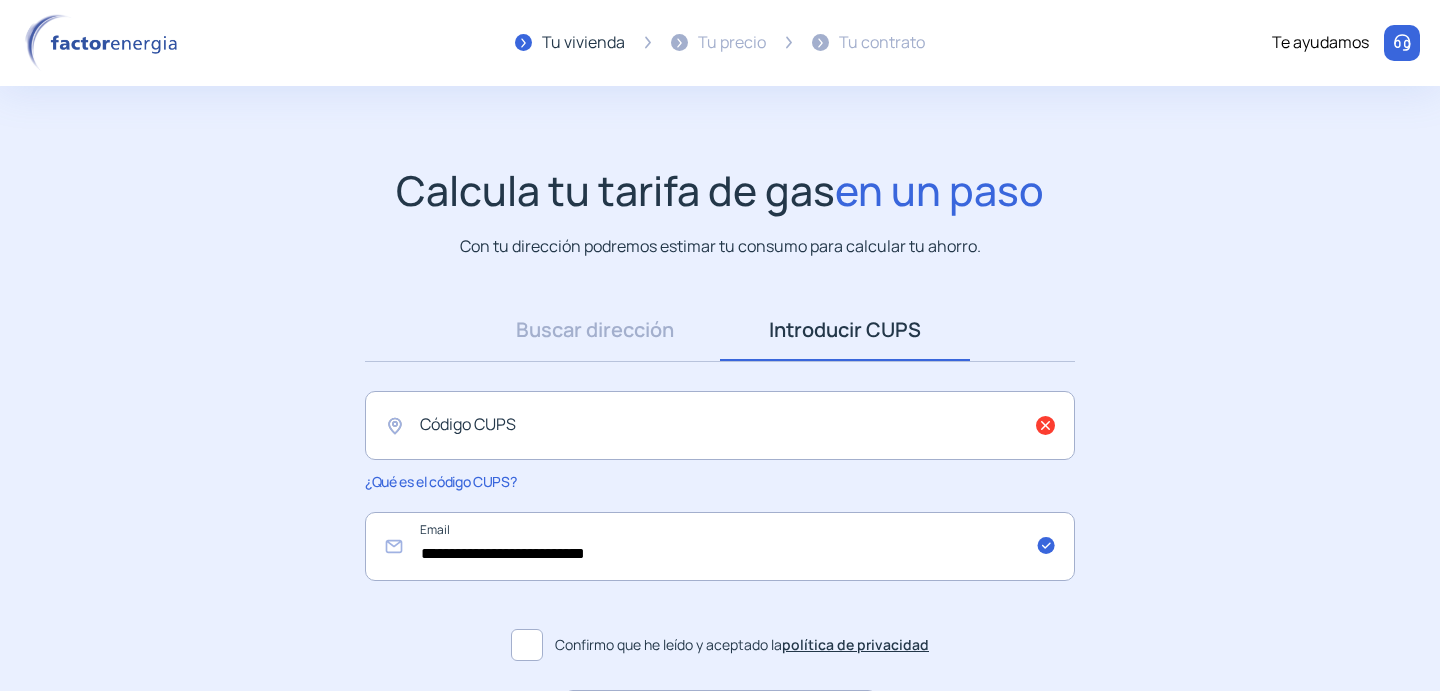 scroll, scrollTop: 157, scrollLeft: 0, axis: vertical 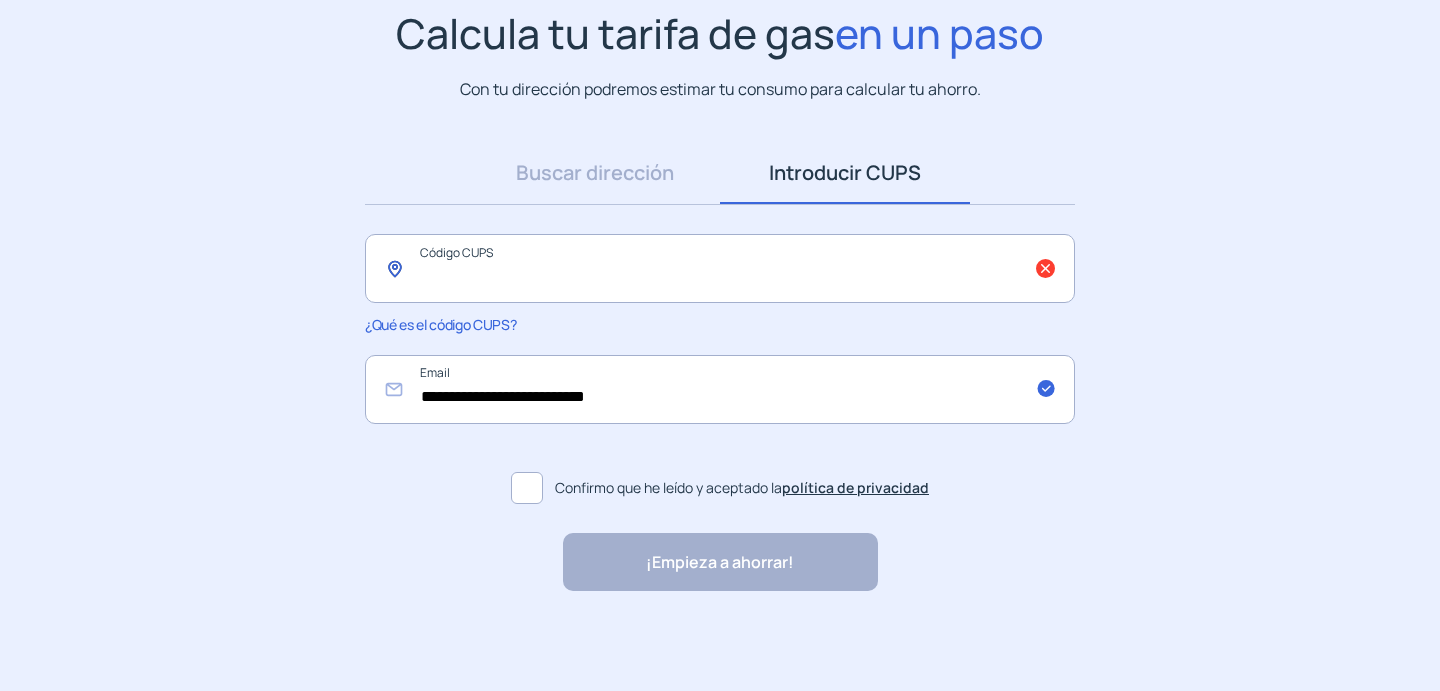 click 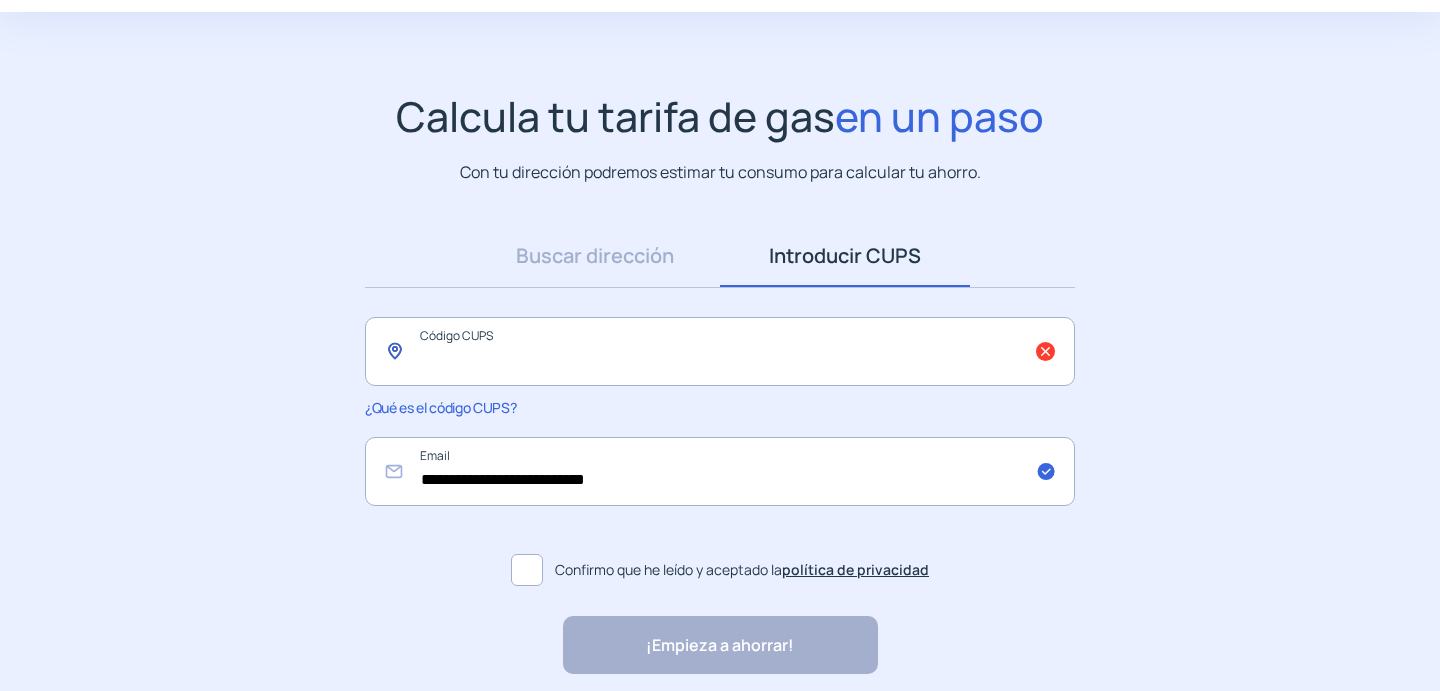 scroll, scrollTop: 0, scrollLeft: 0, axis: both 